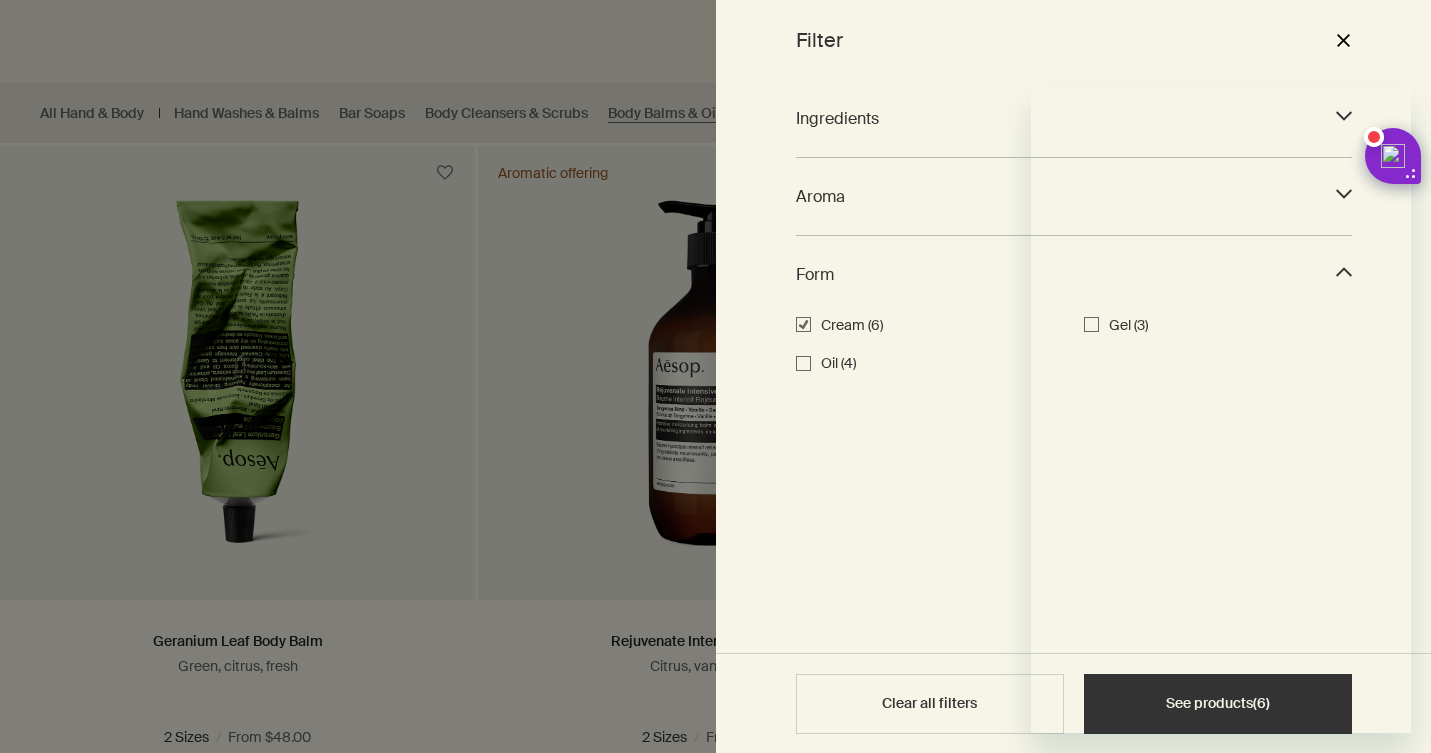 scroll, scrollTop: 490, scrollLeft: 0, axis: vertical 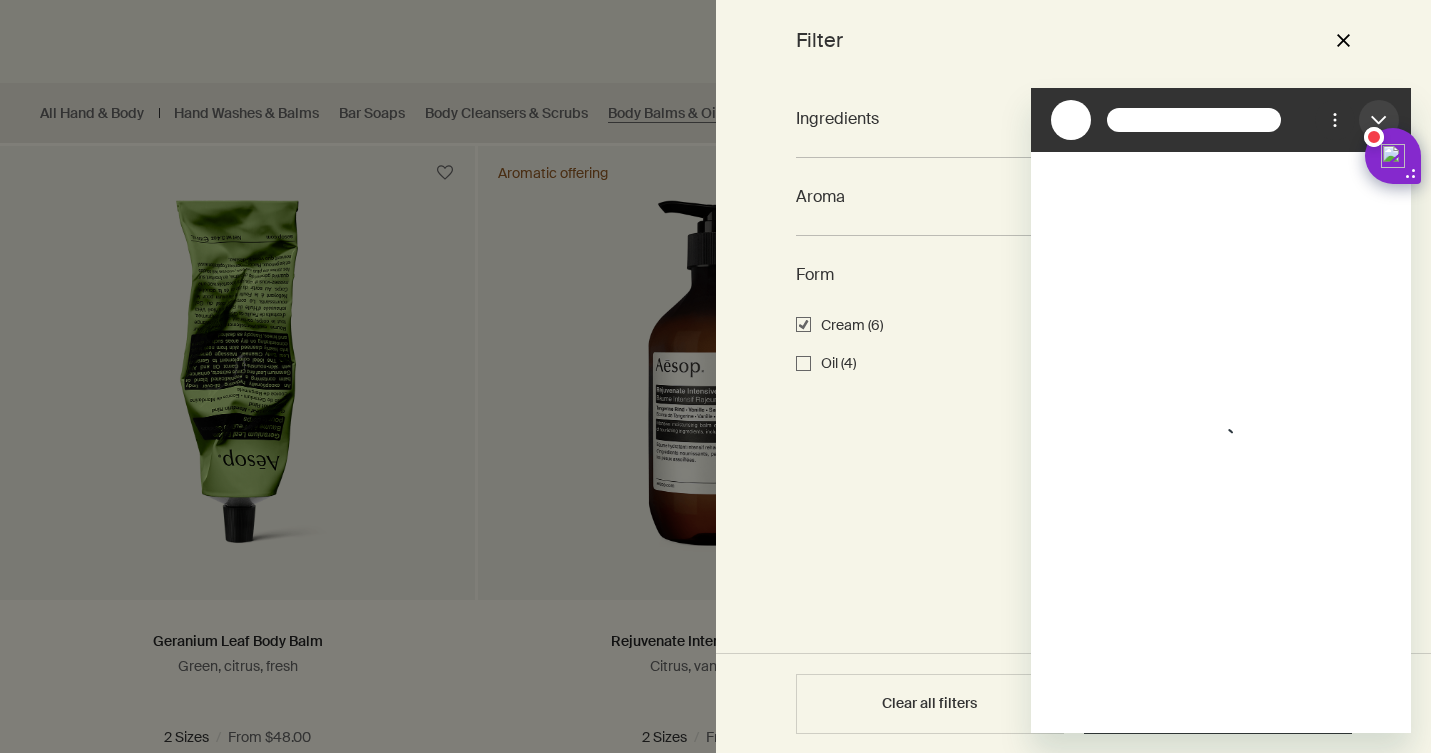 click 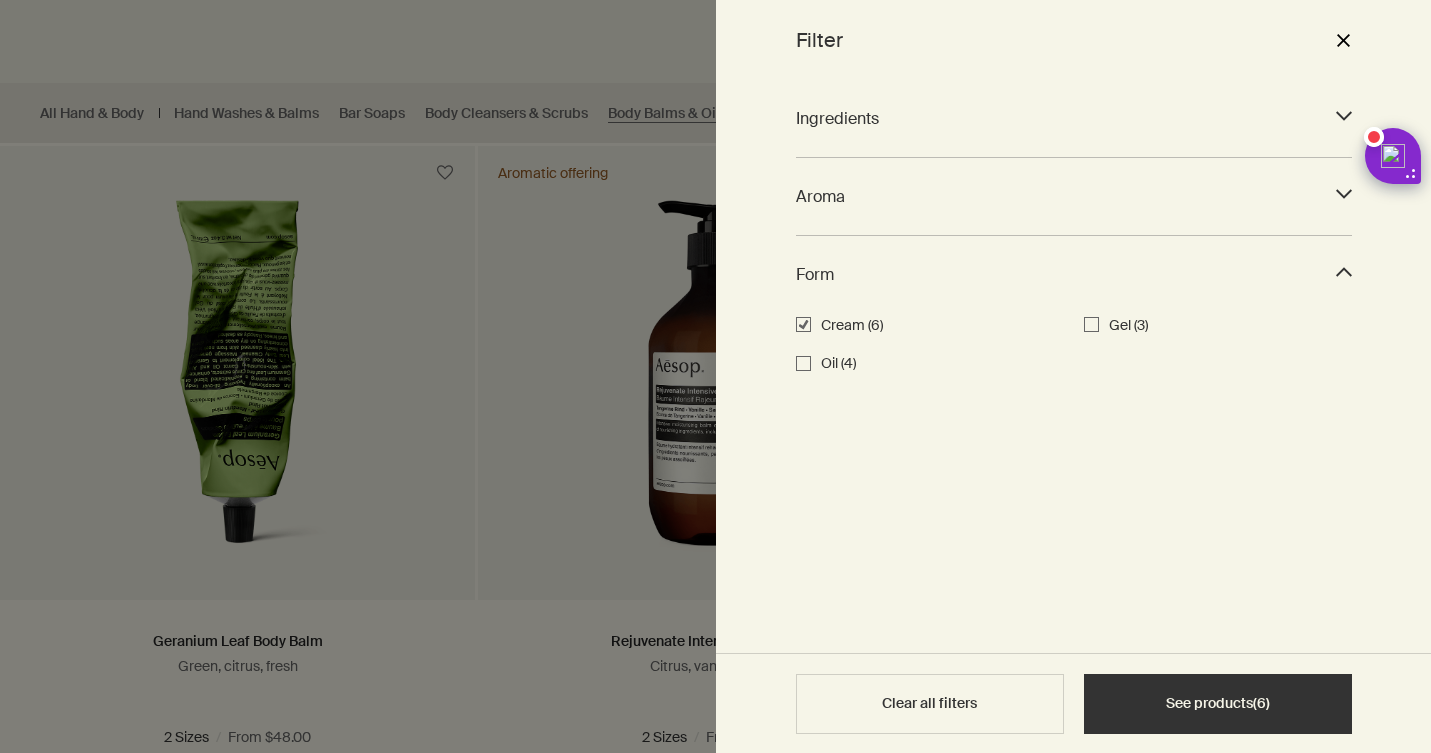 click on "Ingredients downArrow Aloe Vera (0) Panthenol (Provitamin B₅) (0) Witch Hazel (0) Aroma downArrow Spicy (1) Woody (2) Citrus (5) Fresh (4) Green (3) Warm (1) Form downArrow Cream Cream (6) Gel (3) Oil (4)" at bounding box center (1074, 366) 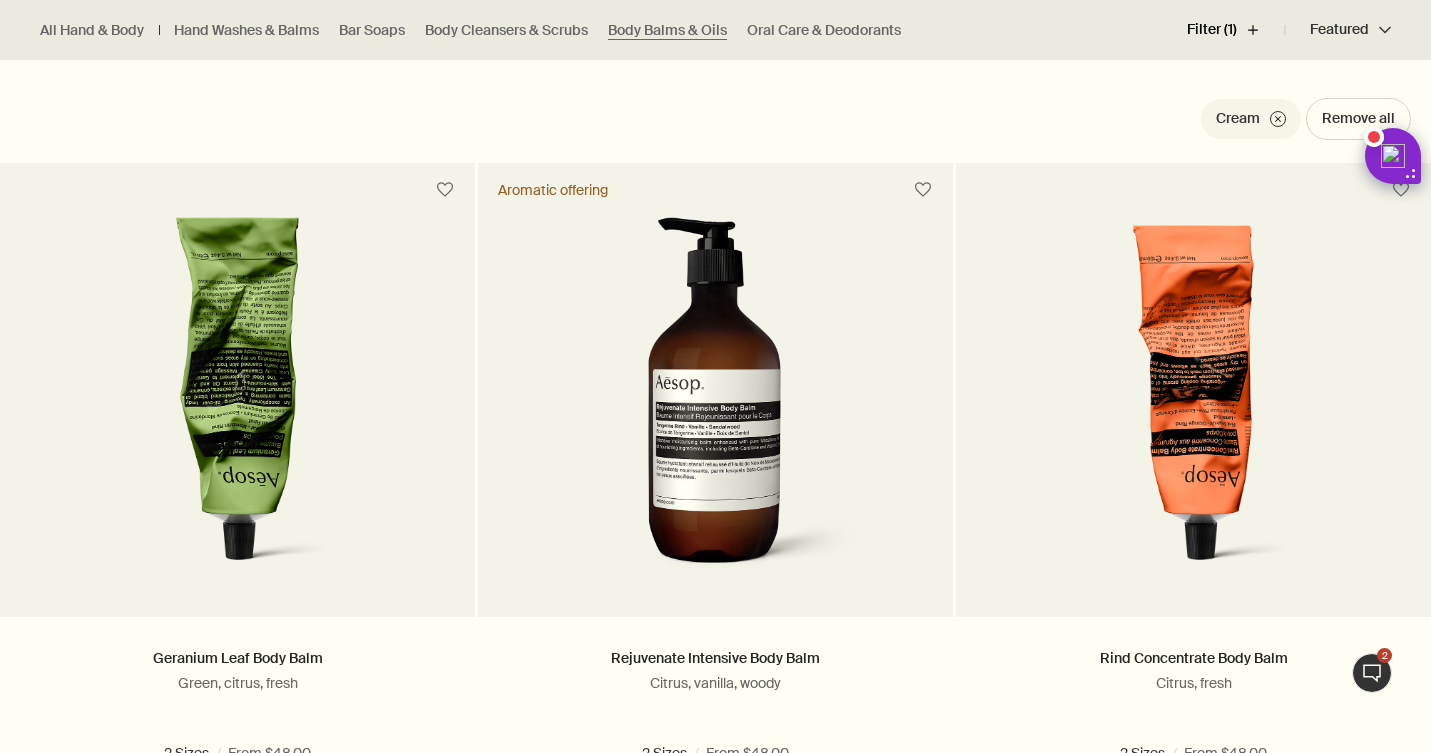 scroll, scrollTop: 645, scrollLeft: 0, axis: vertical 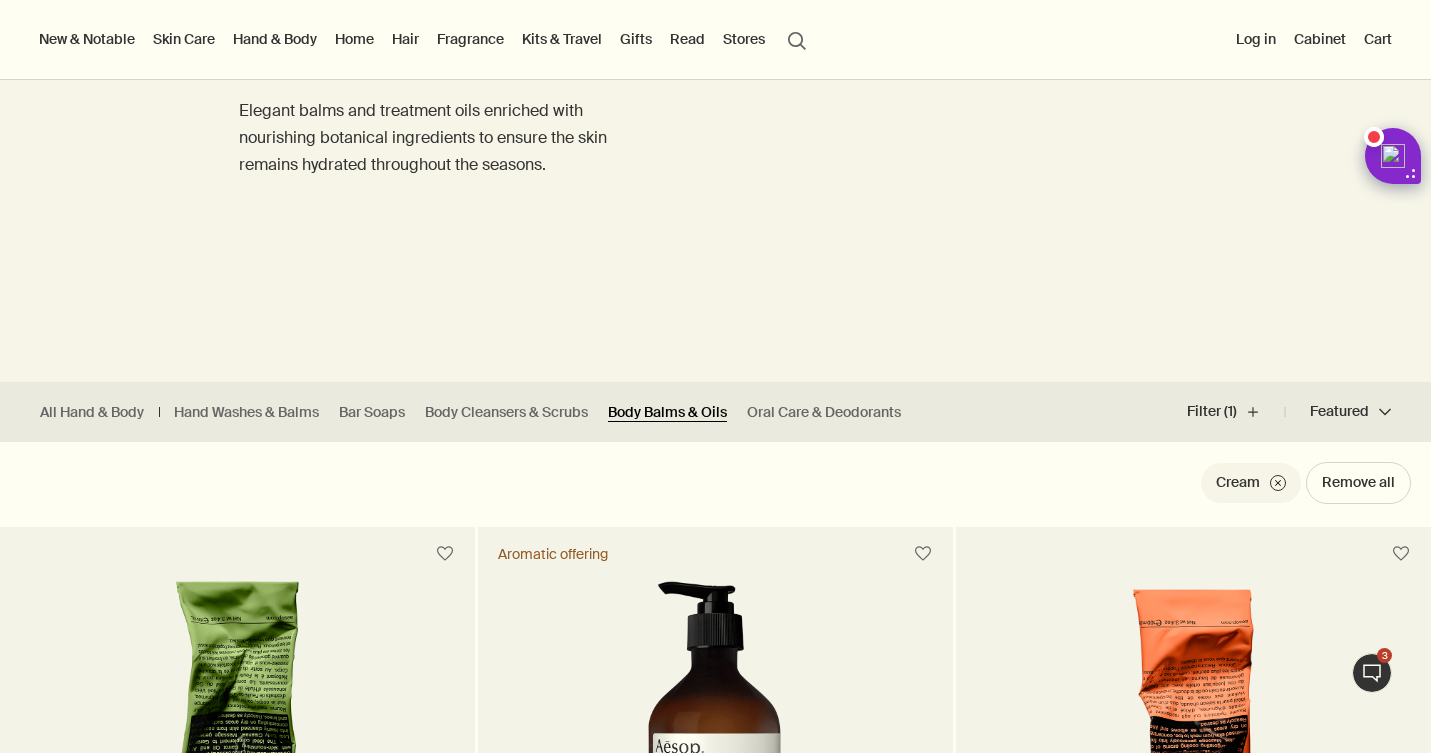 click on "Body Balms & Oils" at bounding box center (667, 412) 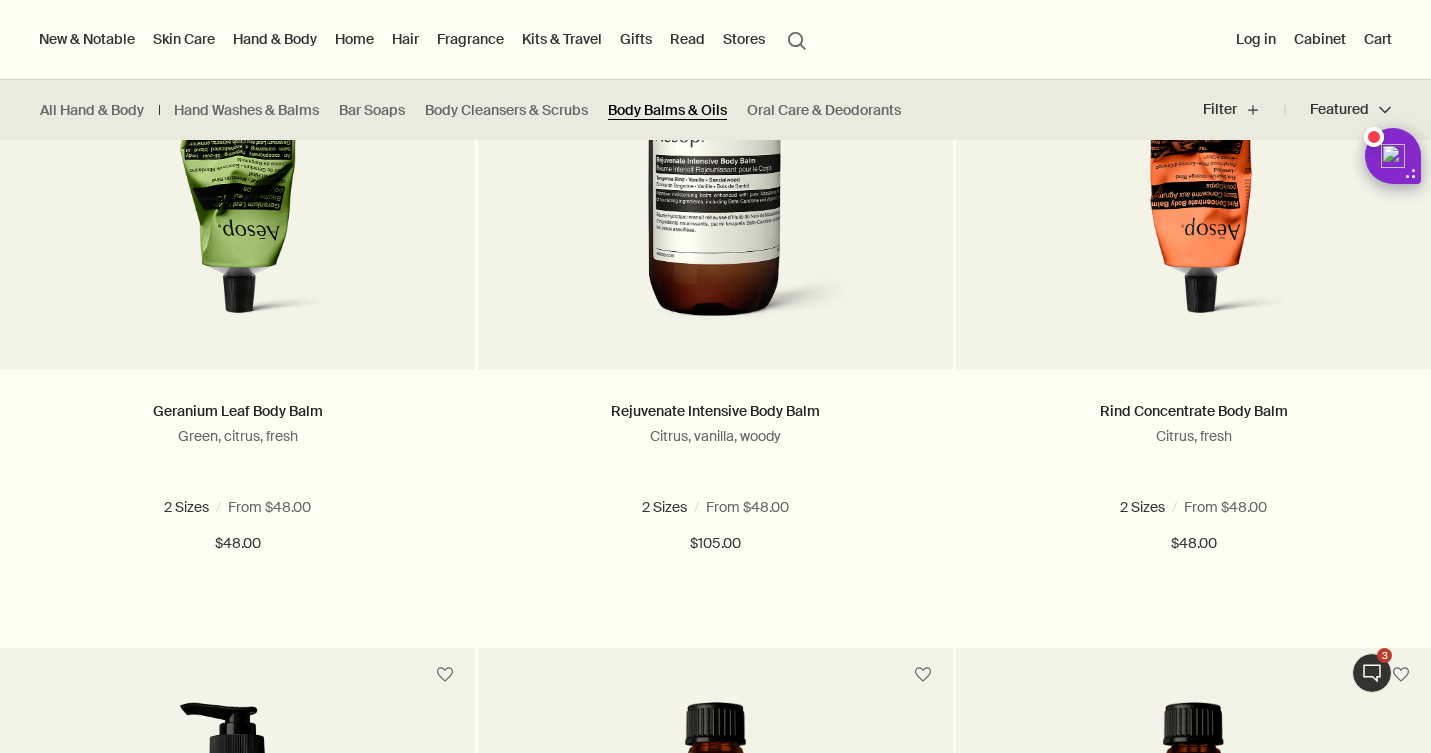 scroll, scrollTop: 652, scrollLeft: 0, axis: vertical 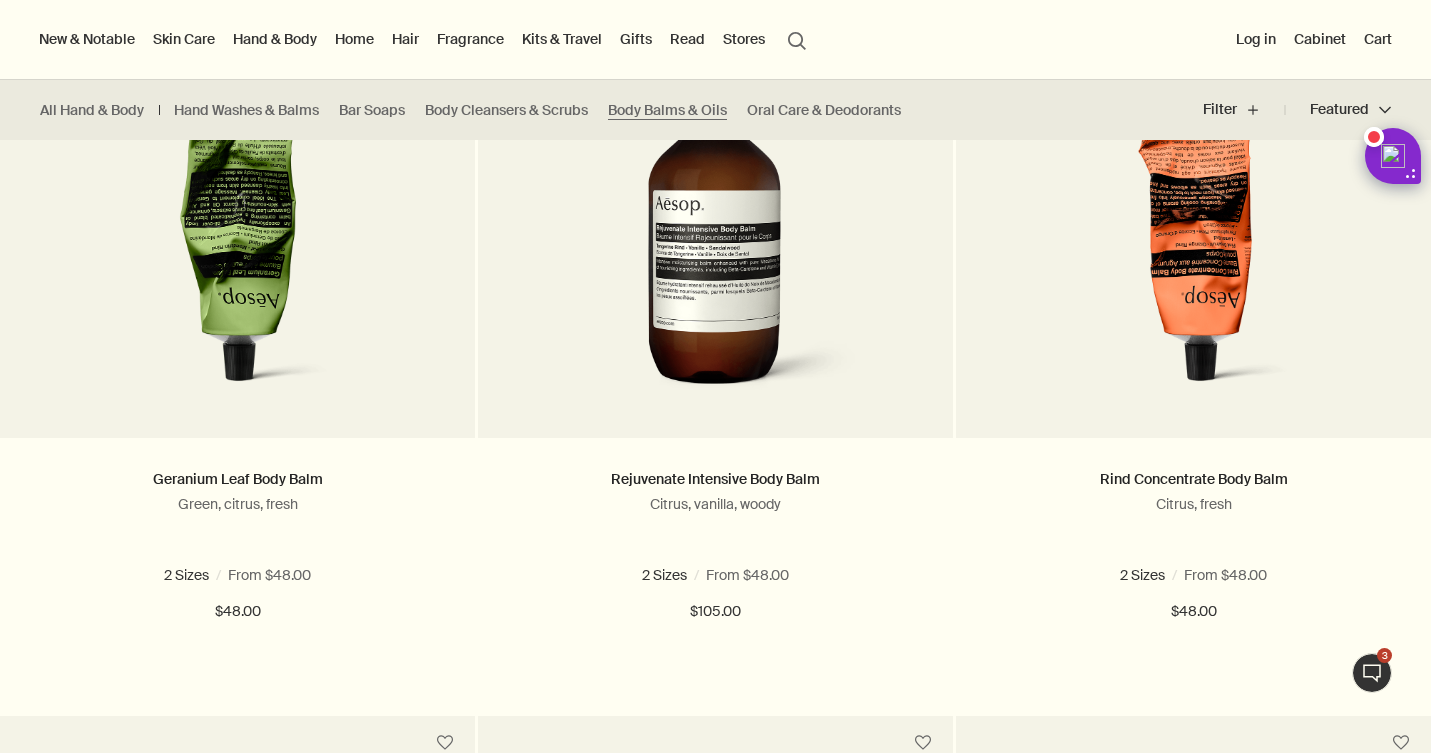 click on "Hand & Body" at bounding box center (275, 39) 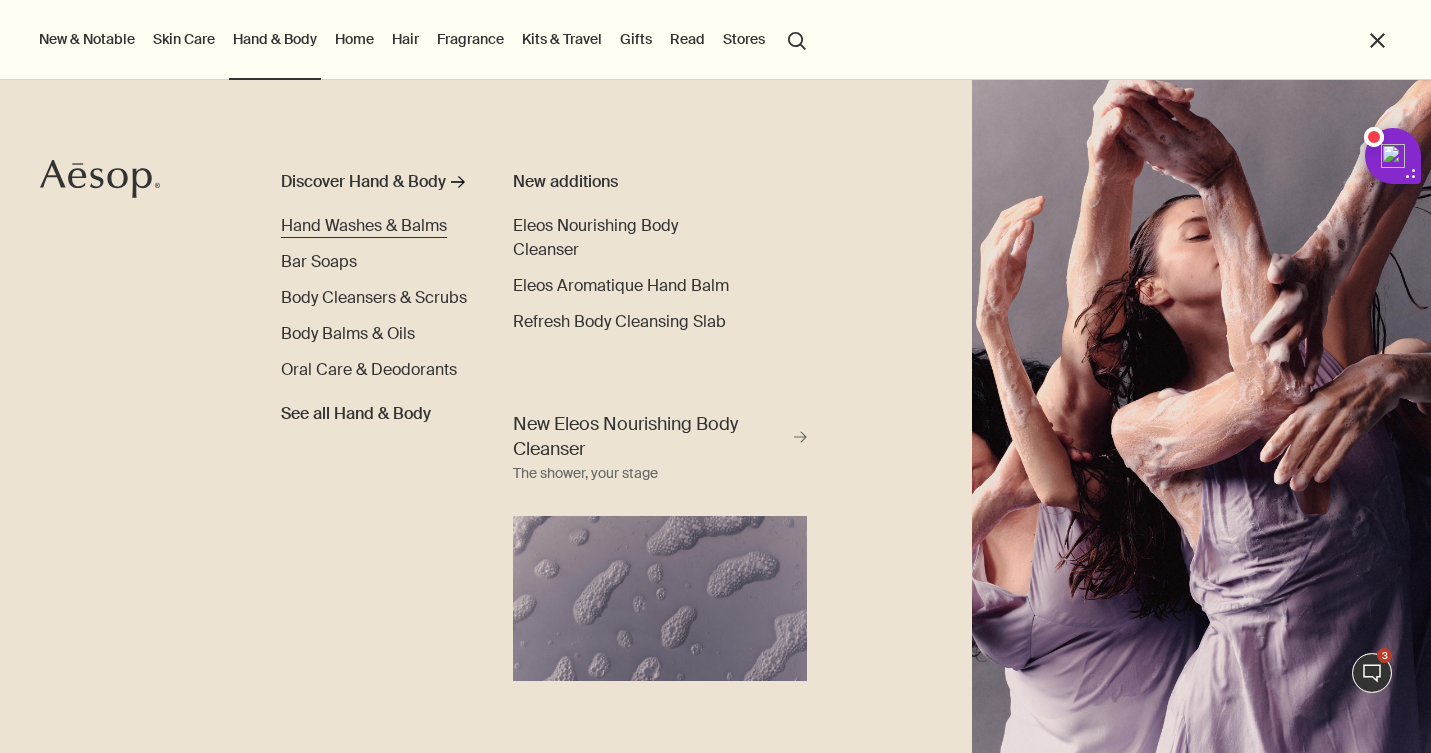click on "Hand Washes & Balms" at bounding box center (364, 225) 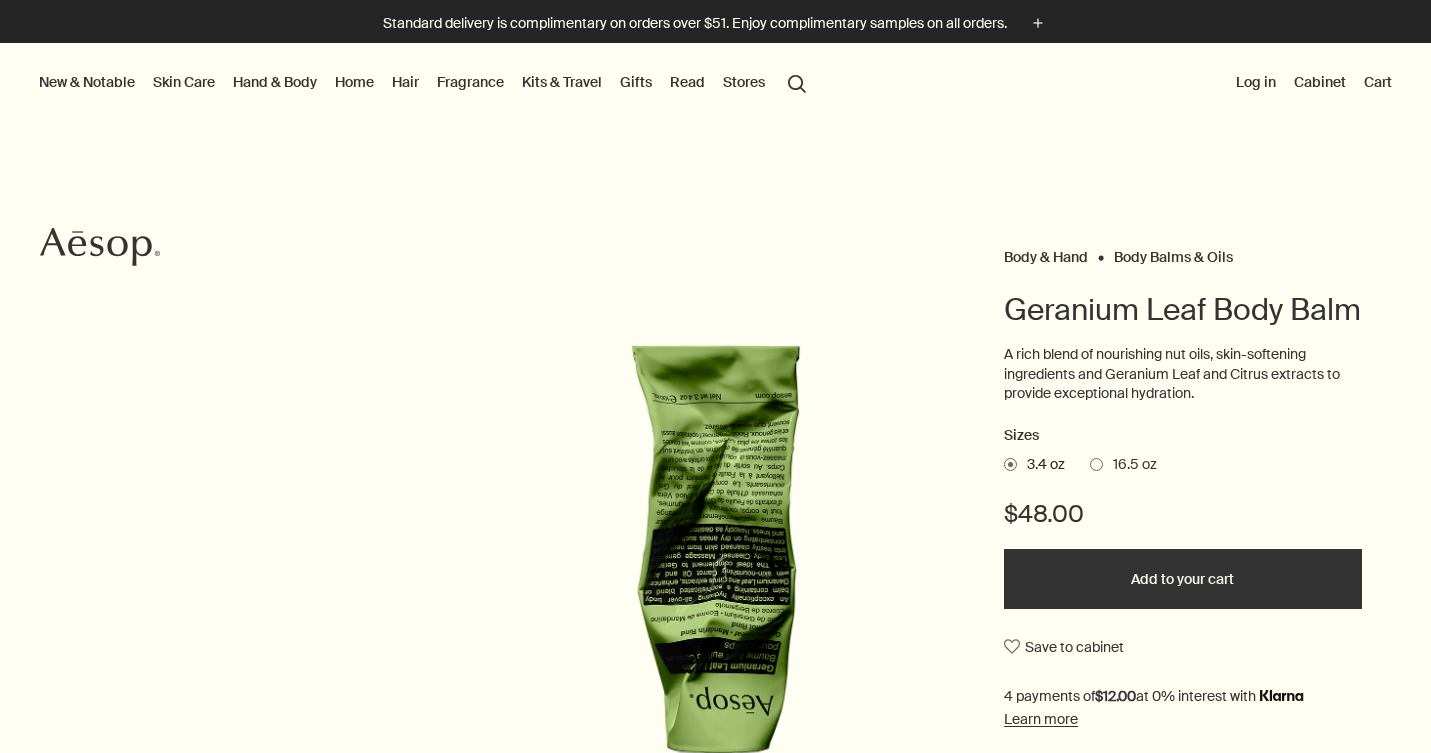 scroll, scrollTop: 0, scrollLeft: 0, axis: both 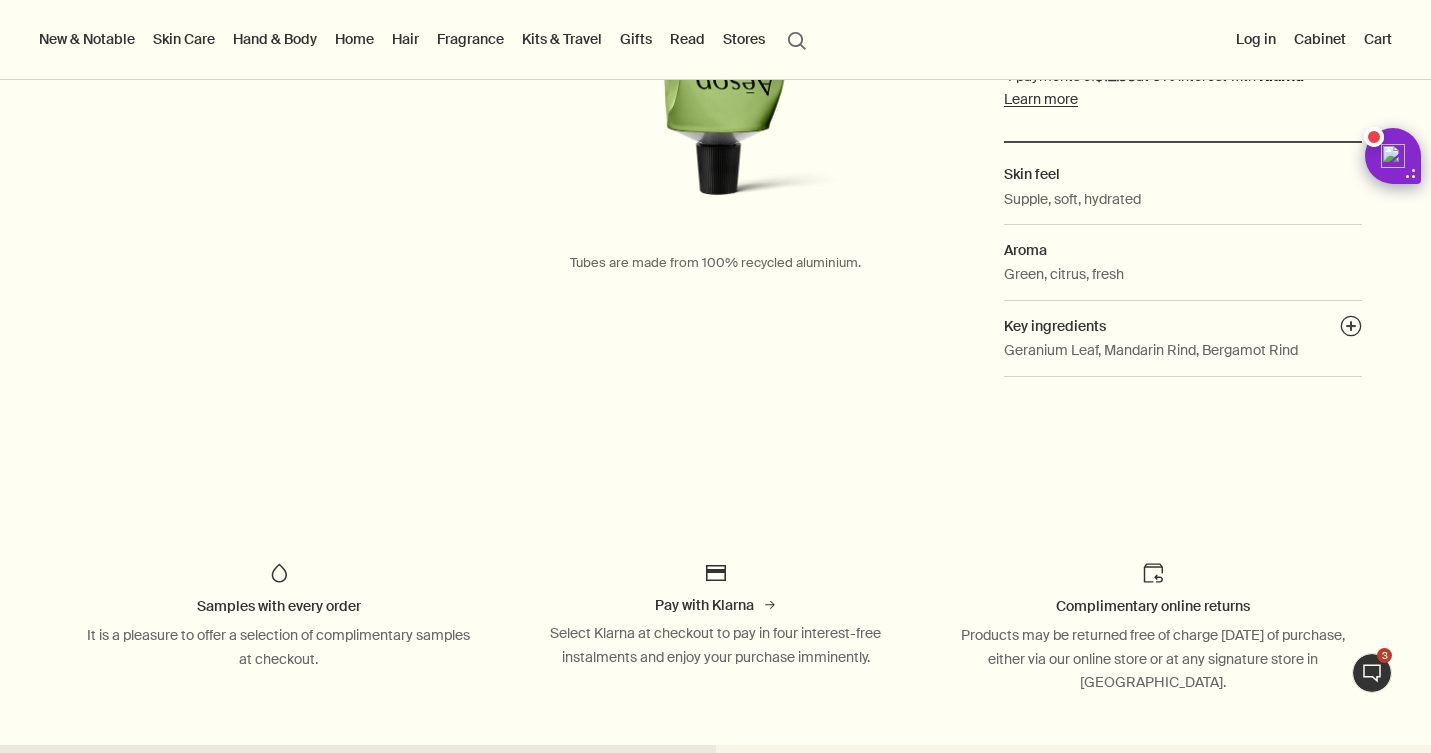 click on "Skin feel" at bounding box center (1183, 174) 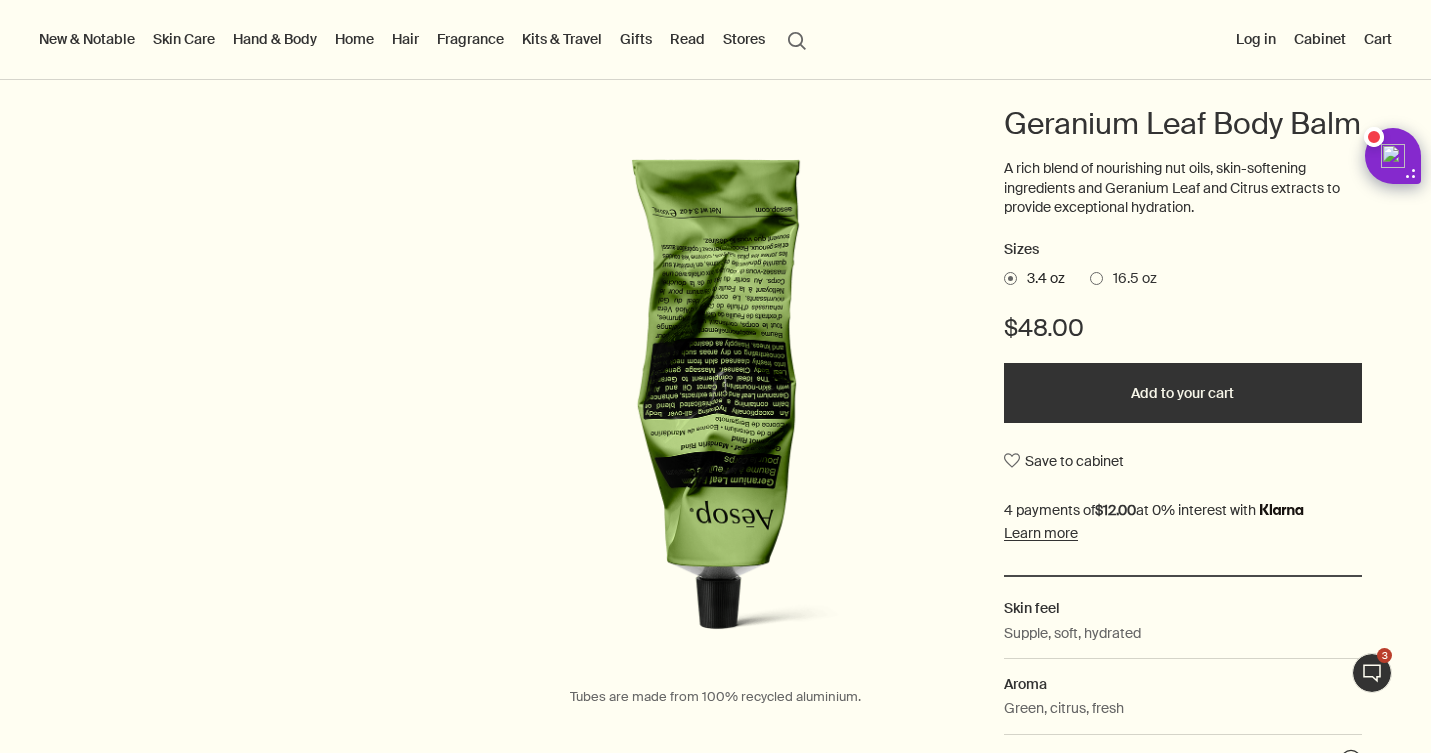 scroll, scrollTop: 0, scrollLeft: 0, axis: both 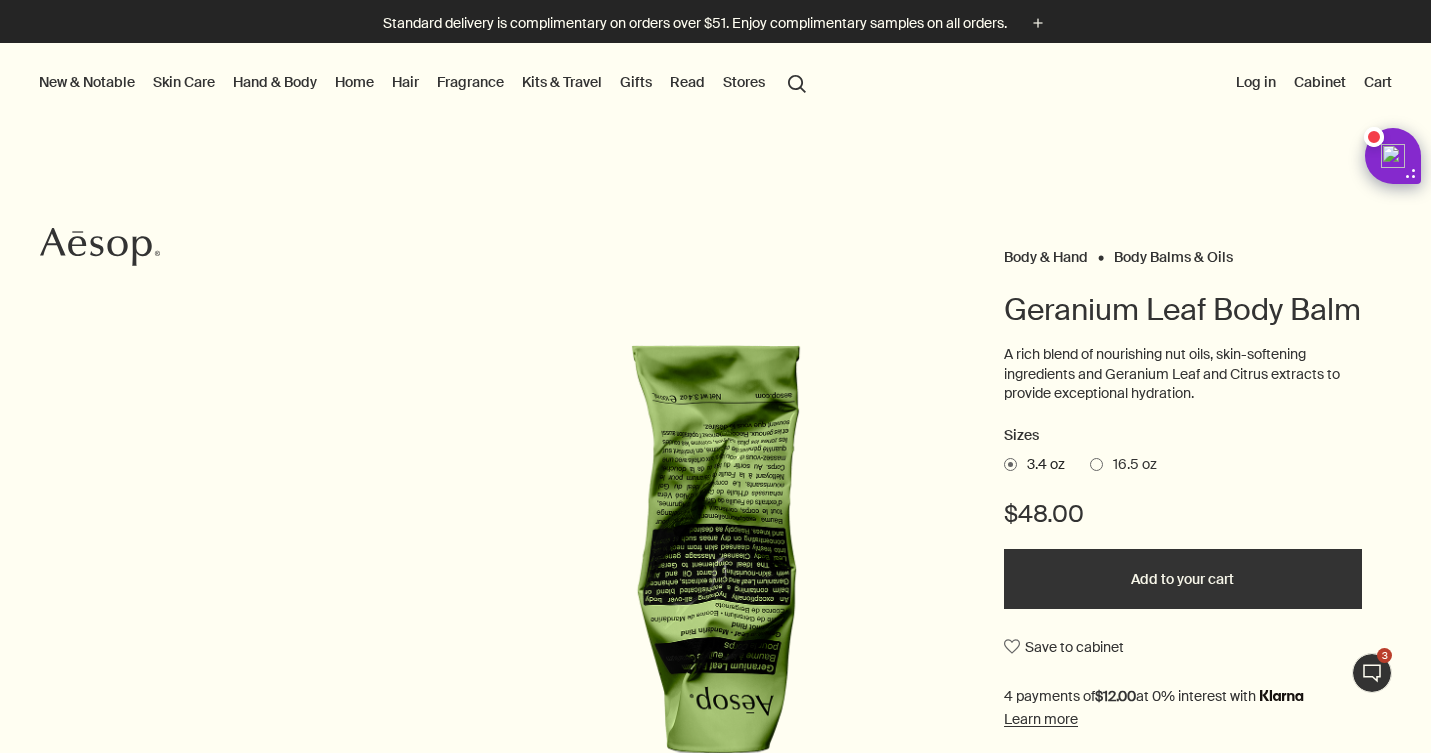 click on "Kits & Travel" at bounding box center [562, 82] 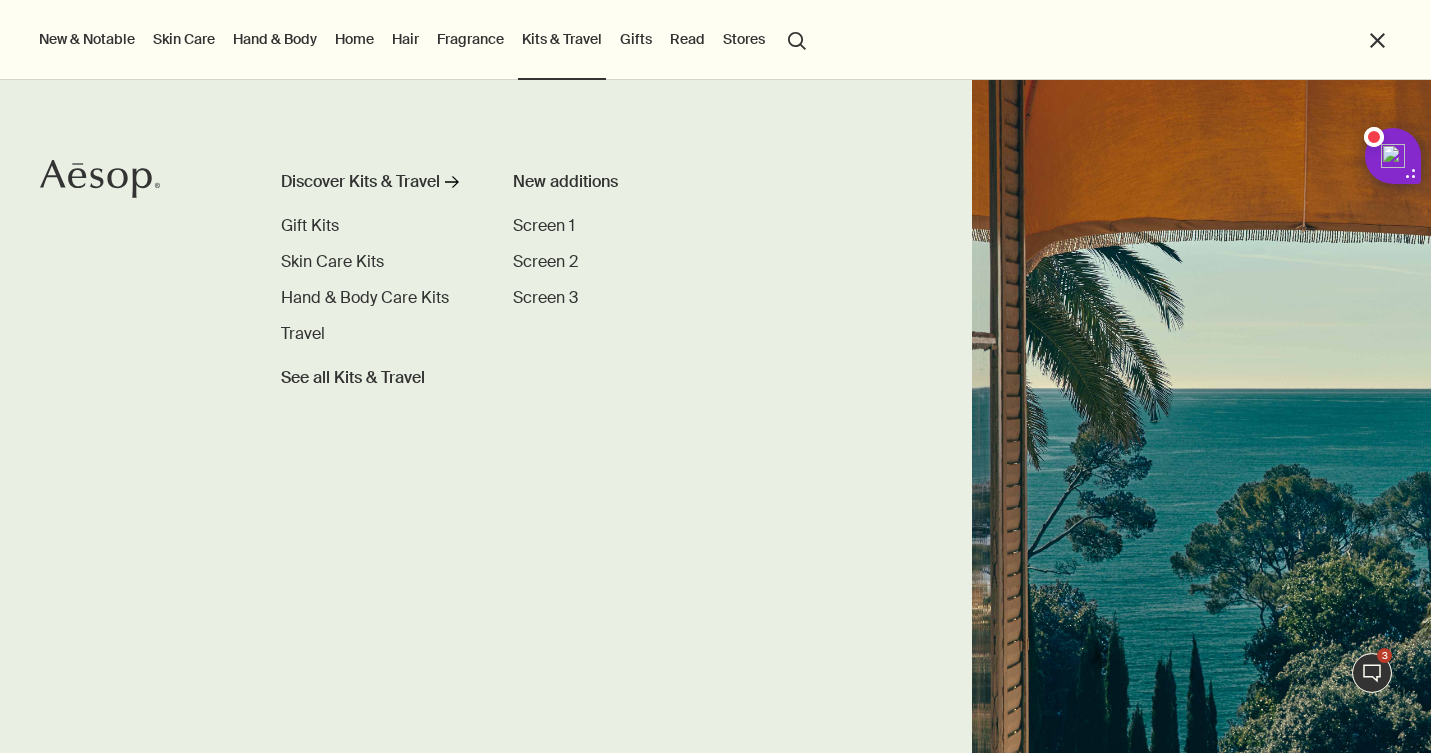 click on "Gifts" at bounding box center [636, 39] 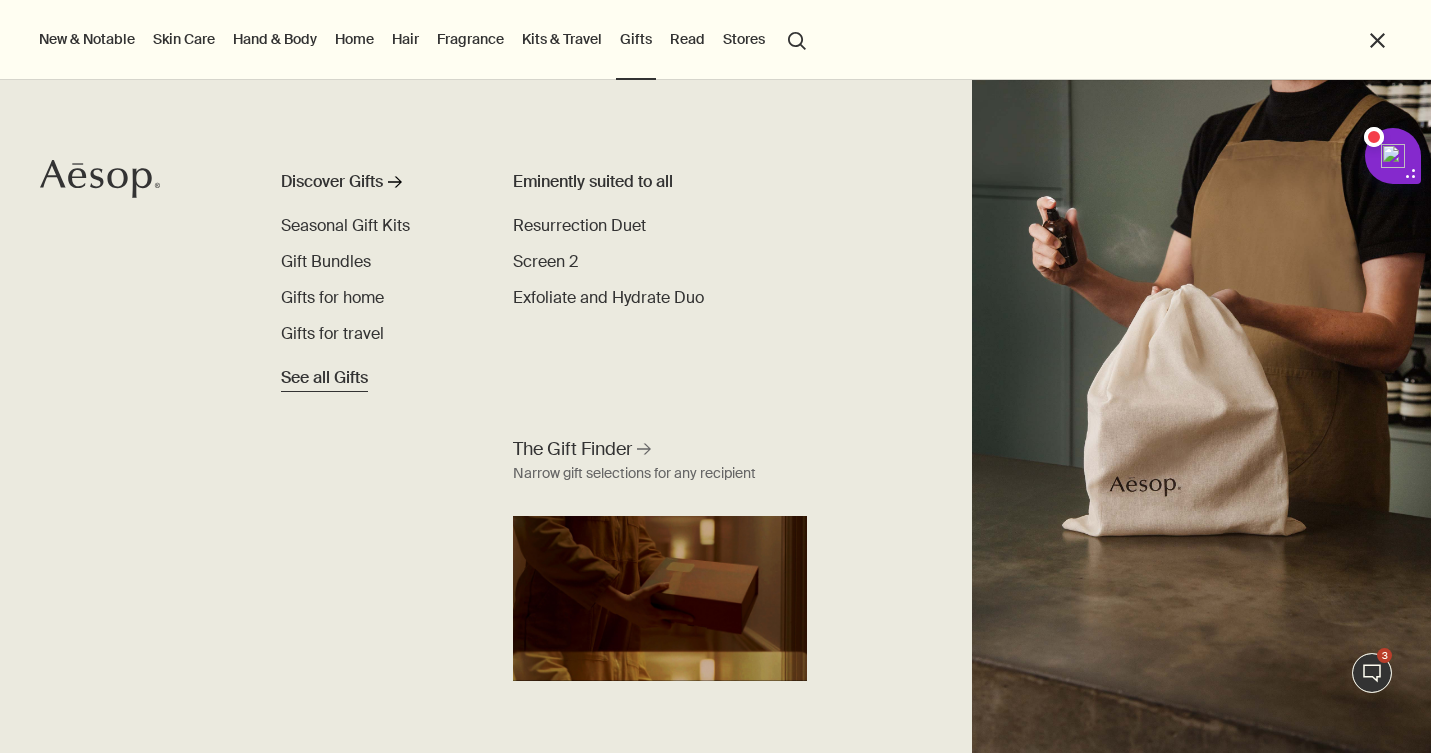 click on "See all Gifts" at bounding box center (324, 378) 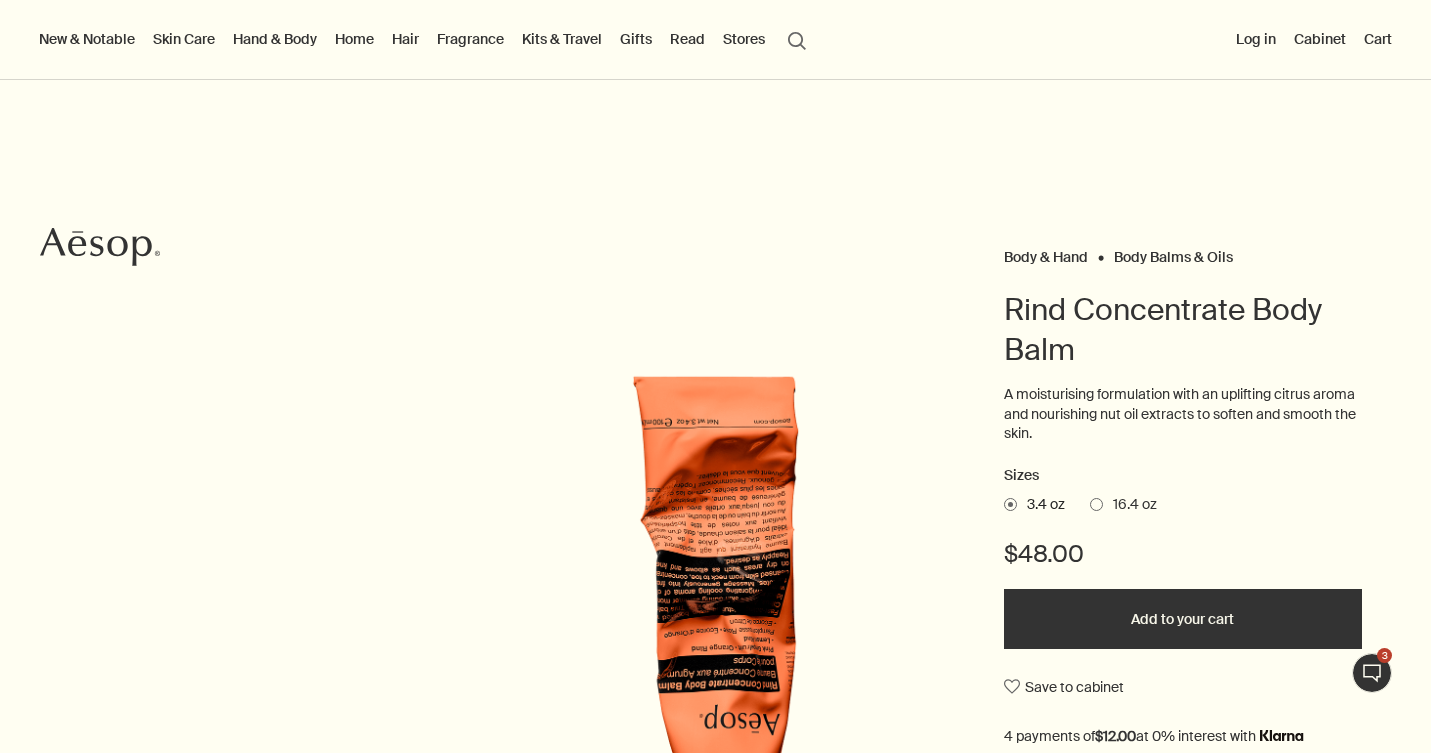 scroll, scrollTop: 0, scrollLeft: 0, axis: both 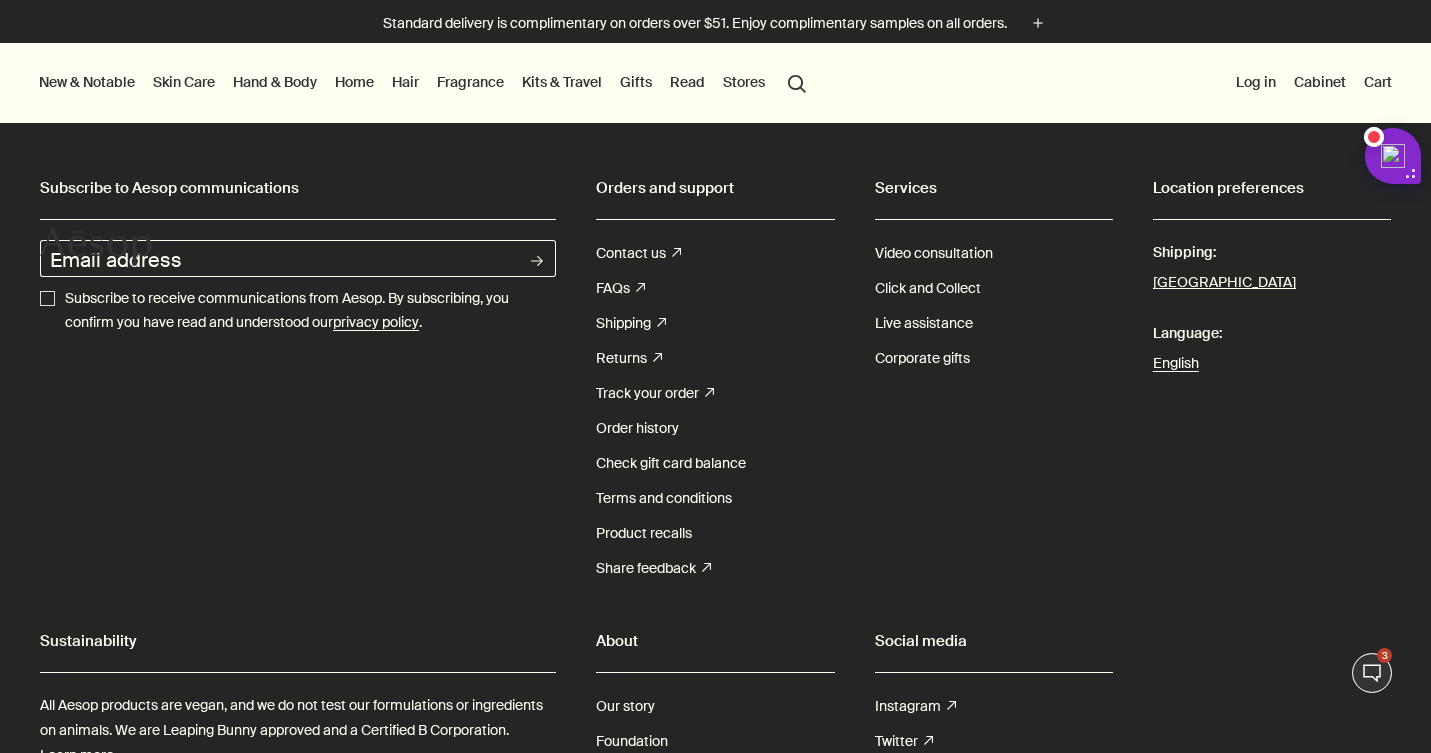 click on "New & Notable" at bounding box center (87, 82) 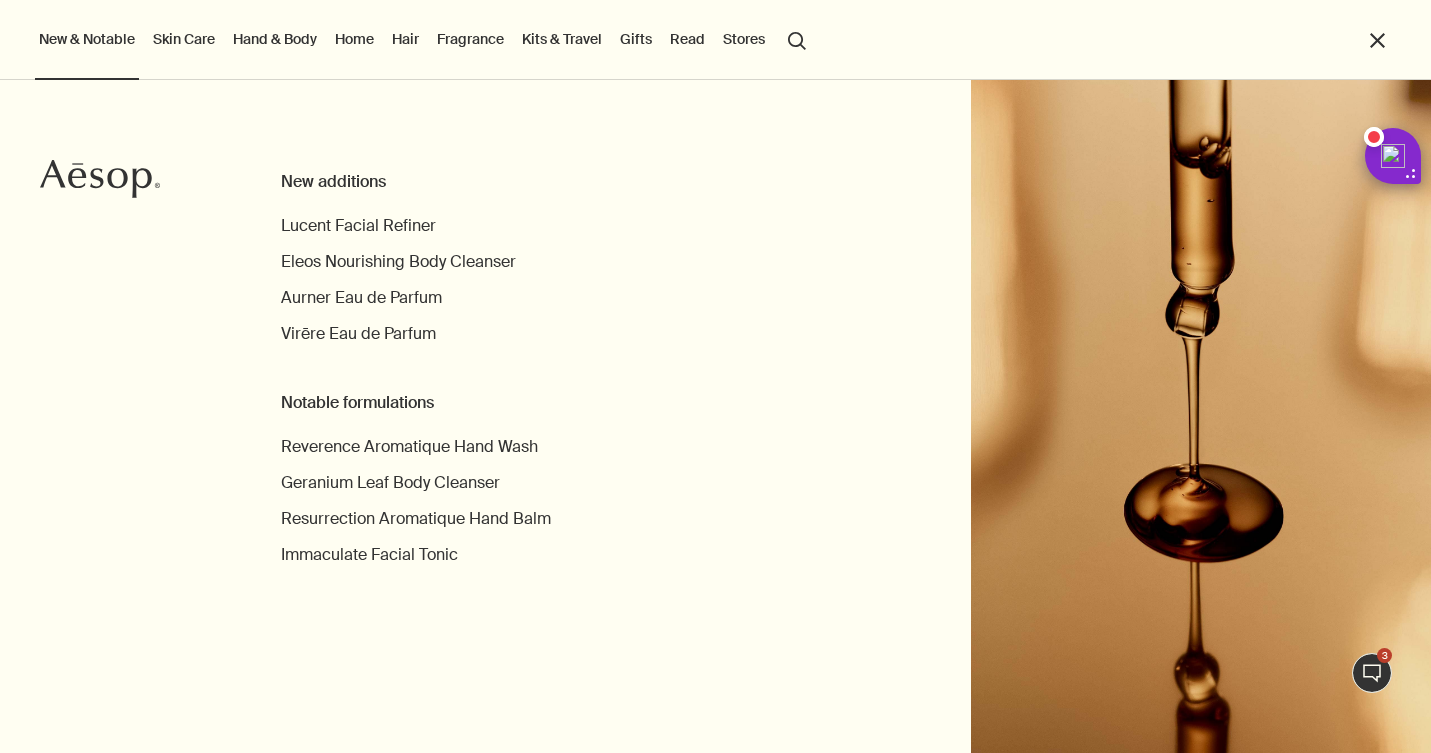 click on "Fragrance" at bounding box center [470, 39] 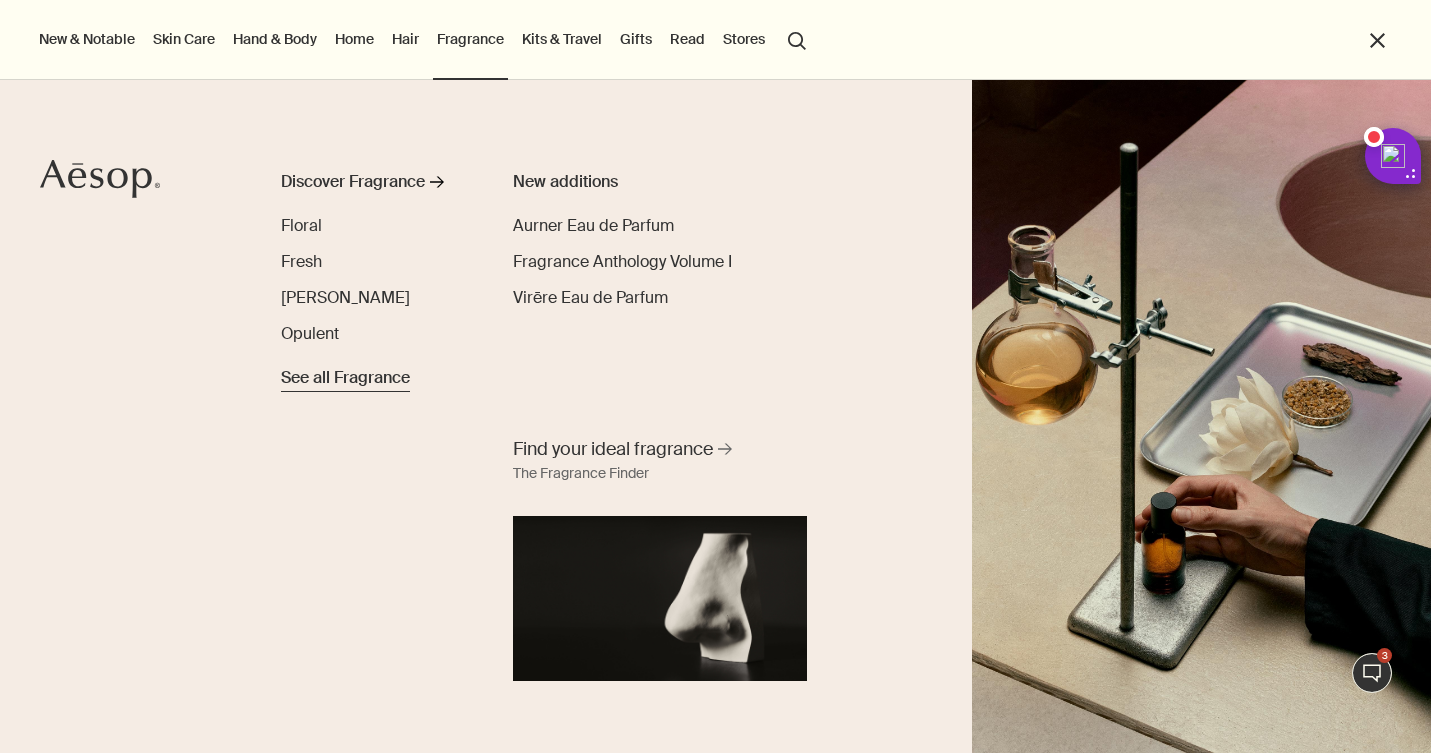 click on "See all Fragrance" at bounding box center (345, 378) 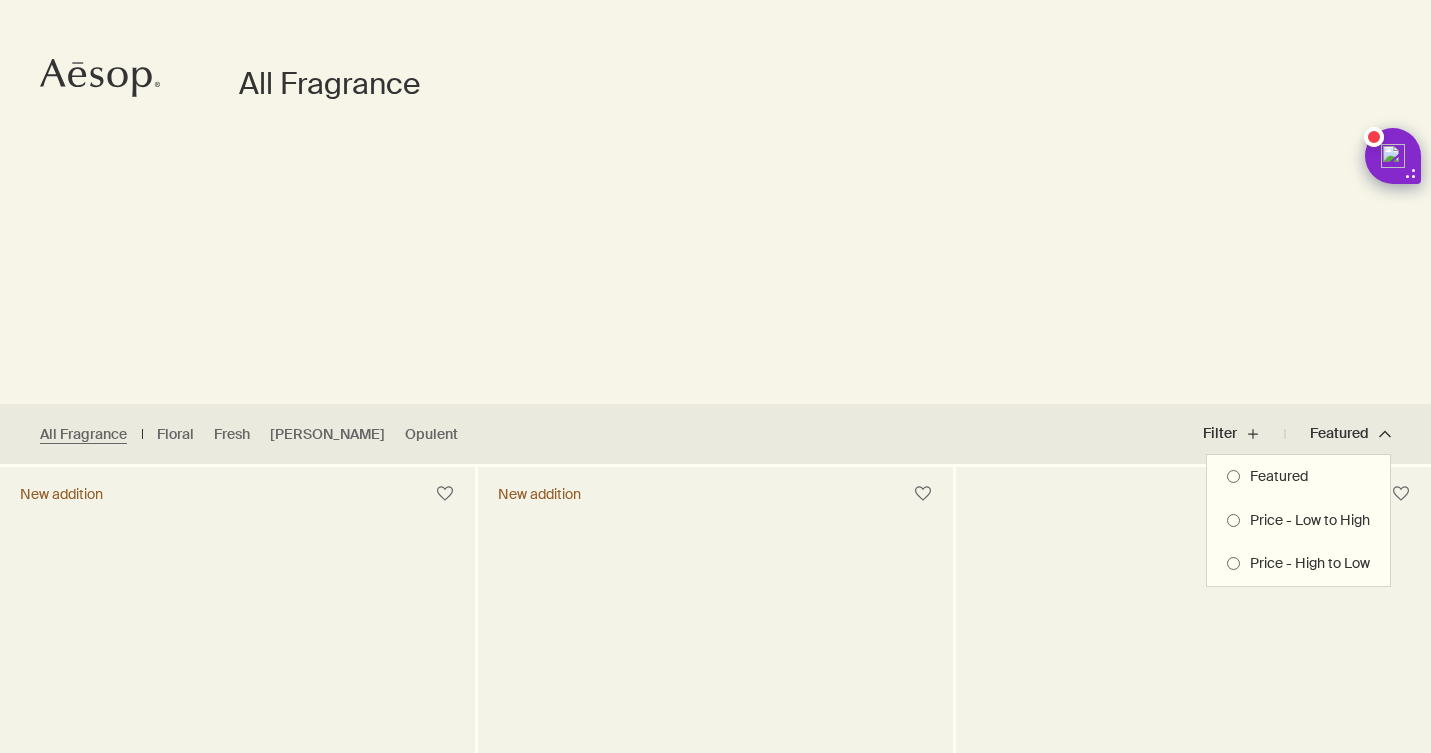 scroll, scrollTop: 169, scrollLeft: 0, axis: vertical 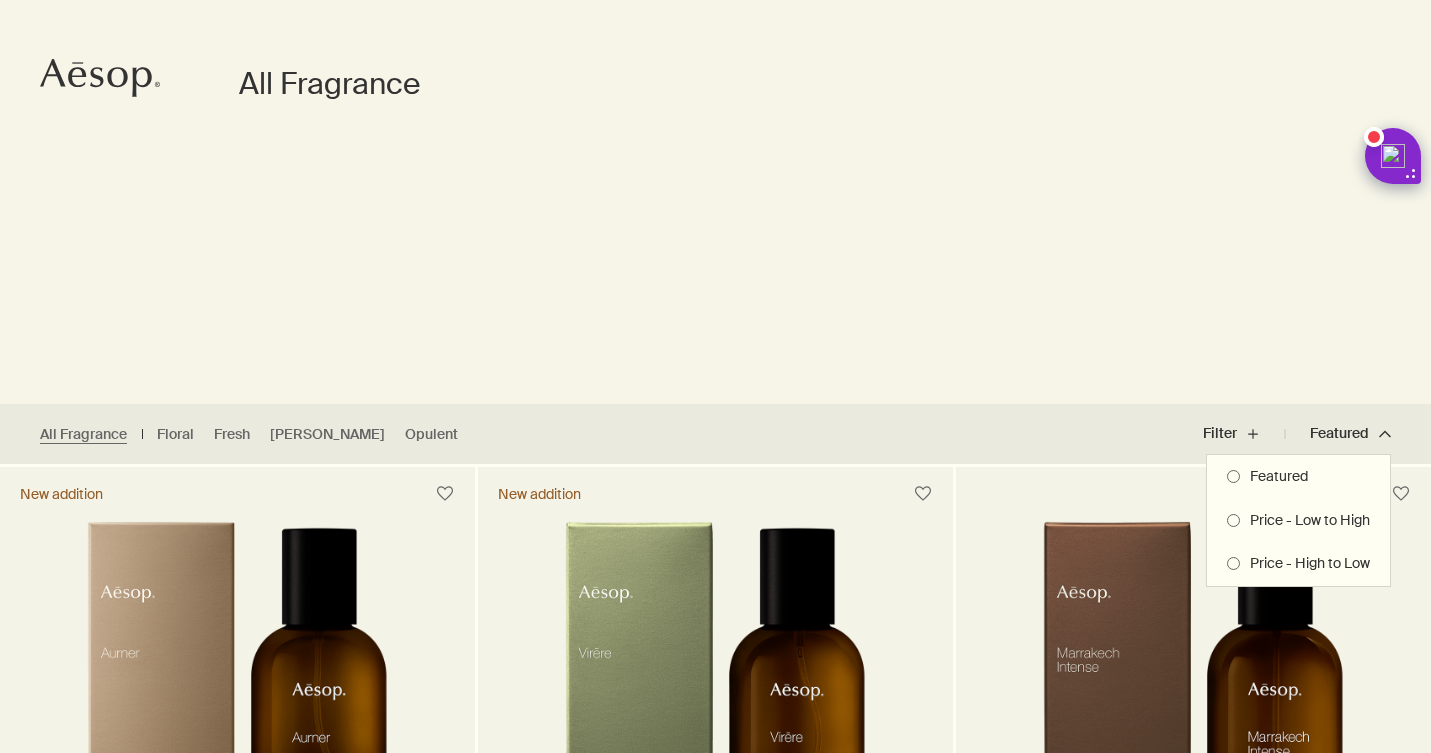 click on "Price - Low to High" at bounding box center [1305, 521] 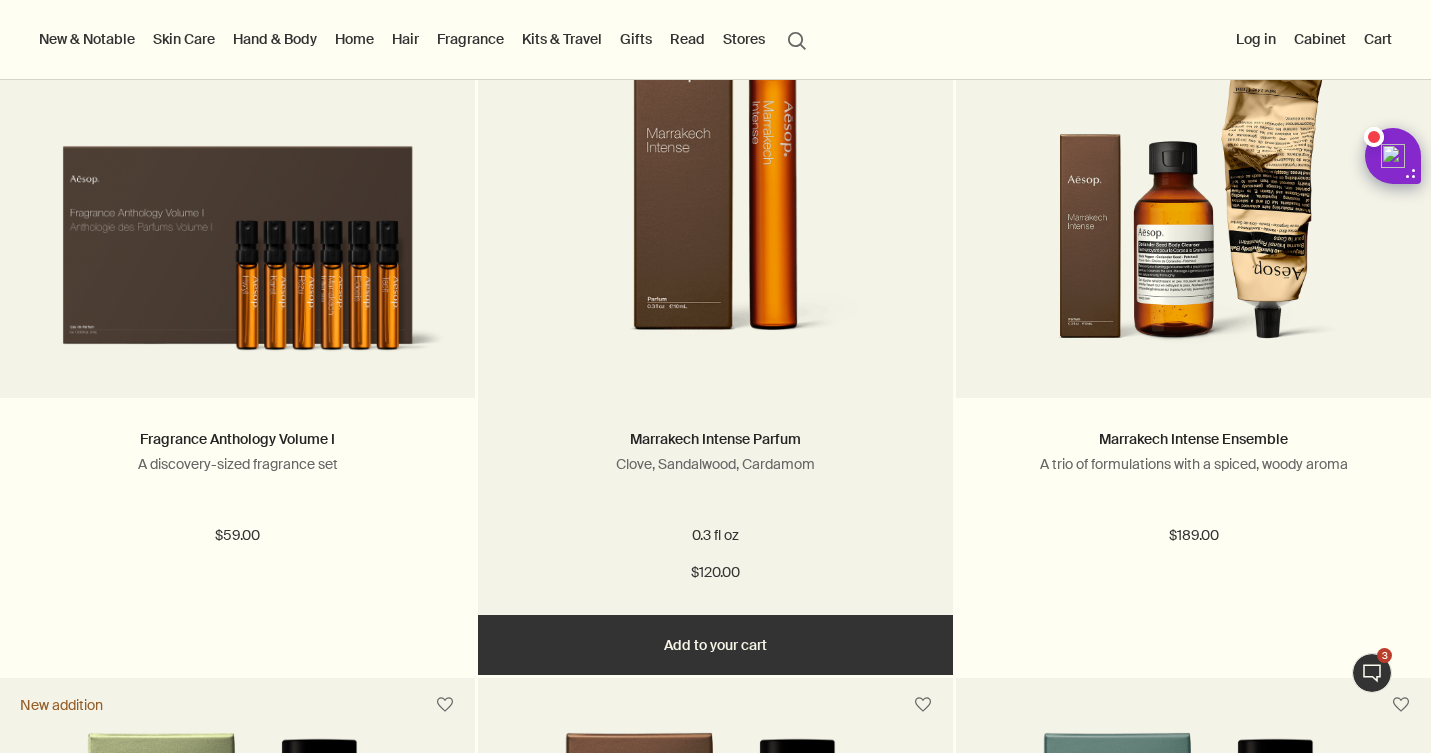 scroll, scrollTop: 0, scrollLeft: 0, axis: both 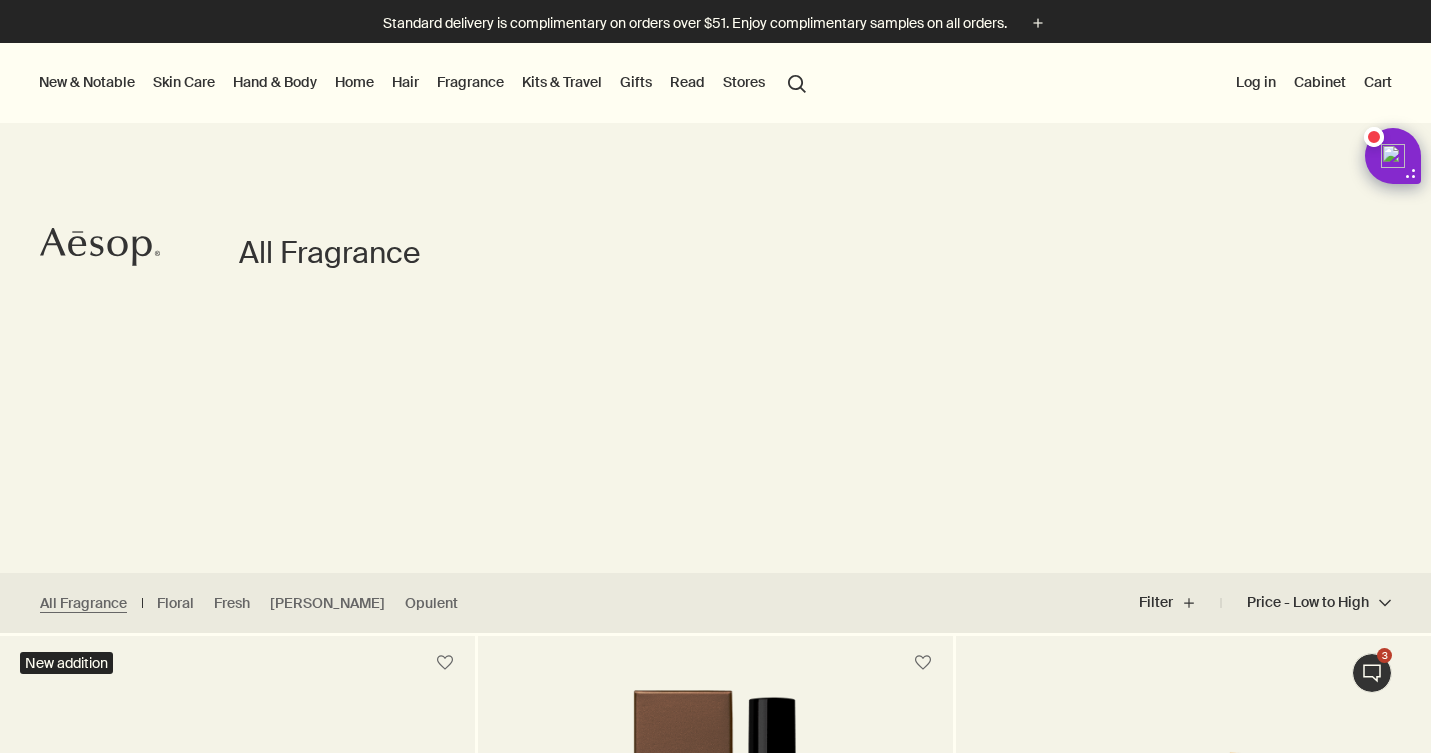 click on "Home" at bounding box center (354, 82) 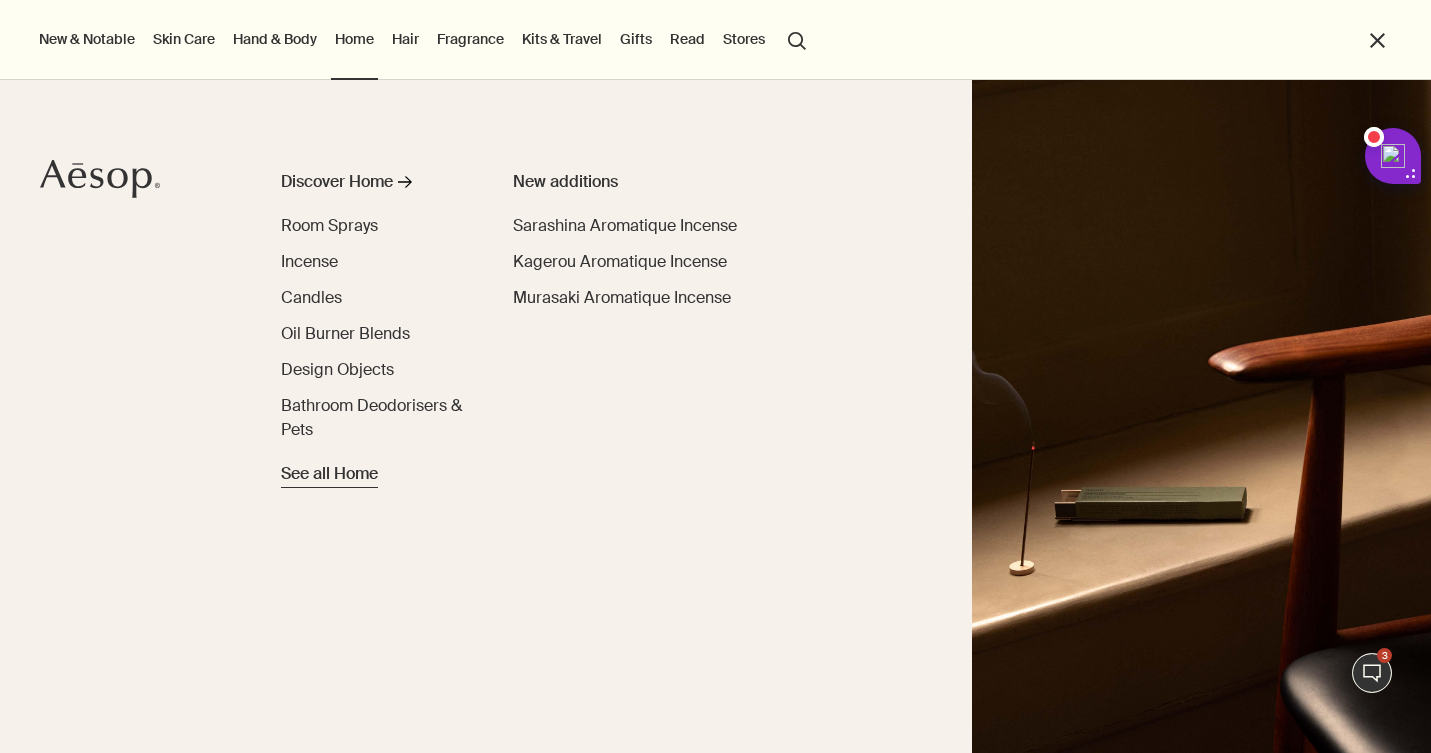 click on "See all Home" at bounding box center [329, 474] 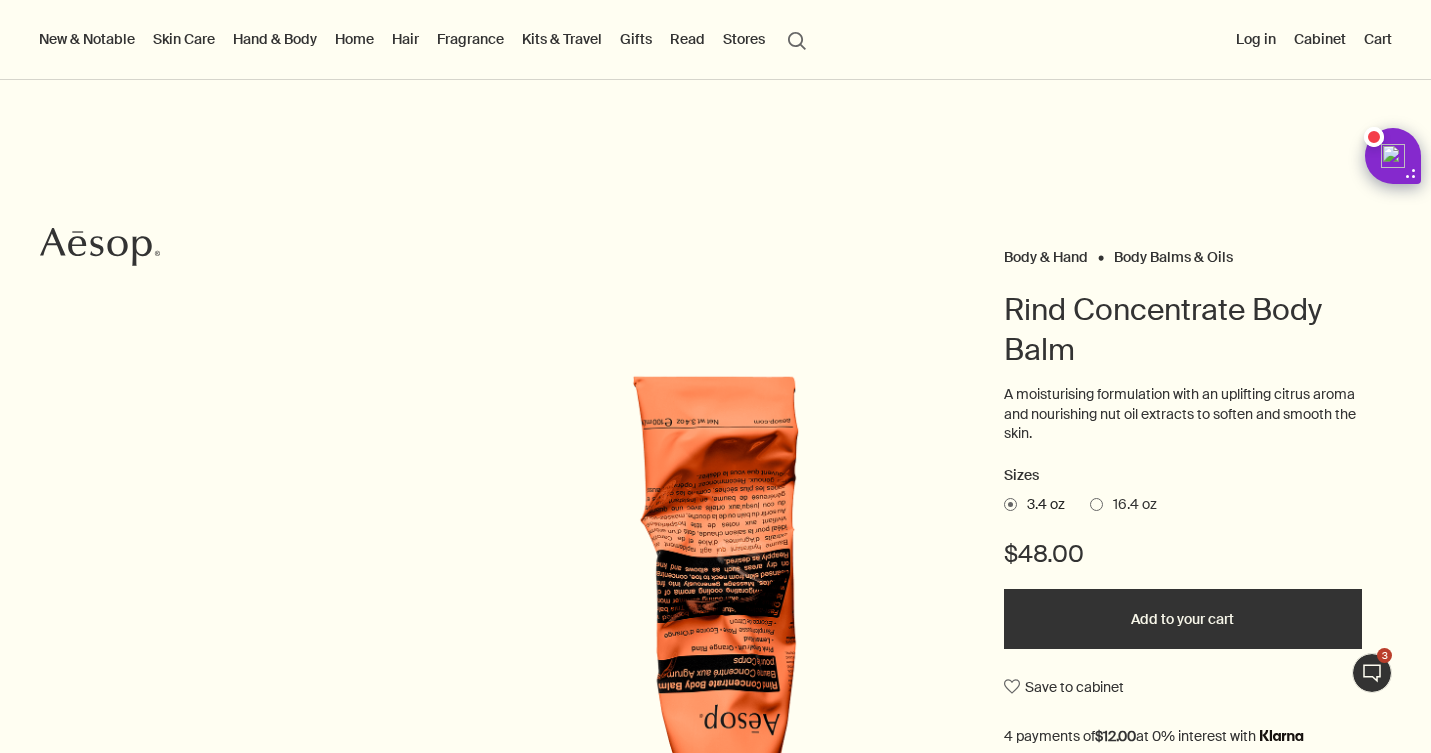 scroll, scrollTop: 0, scrollLeft: 0, axis: both 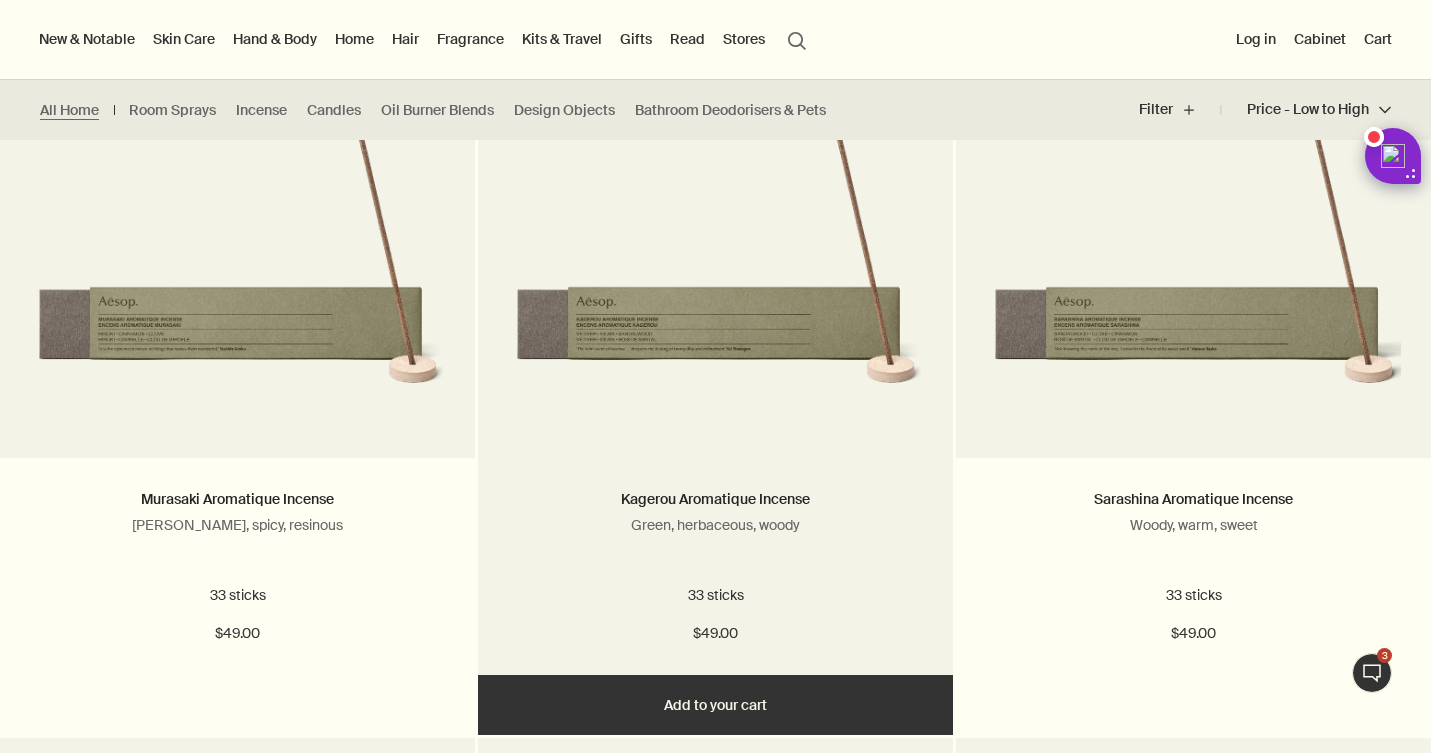click at bounding box center (715, 247) 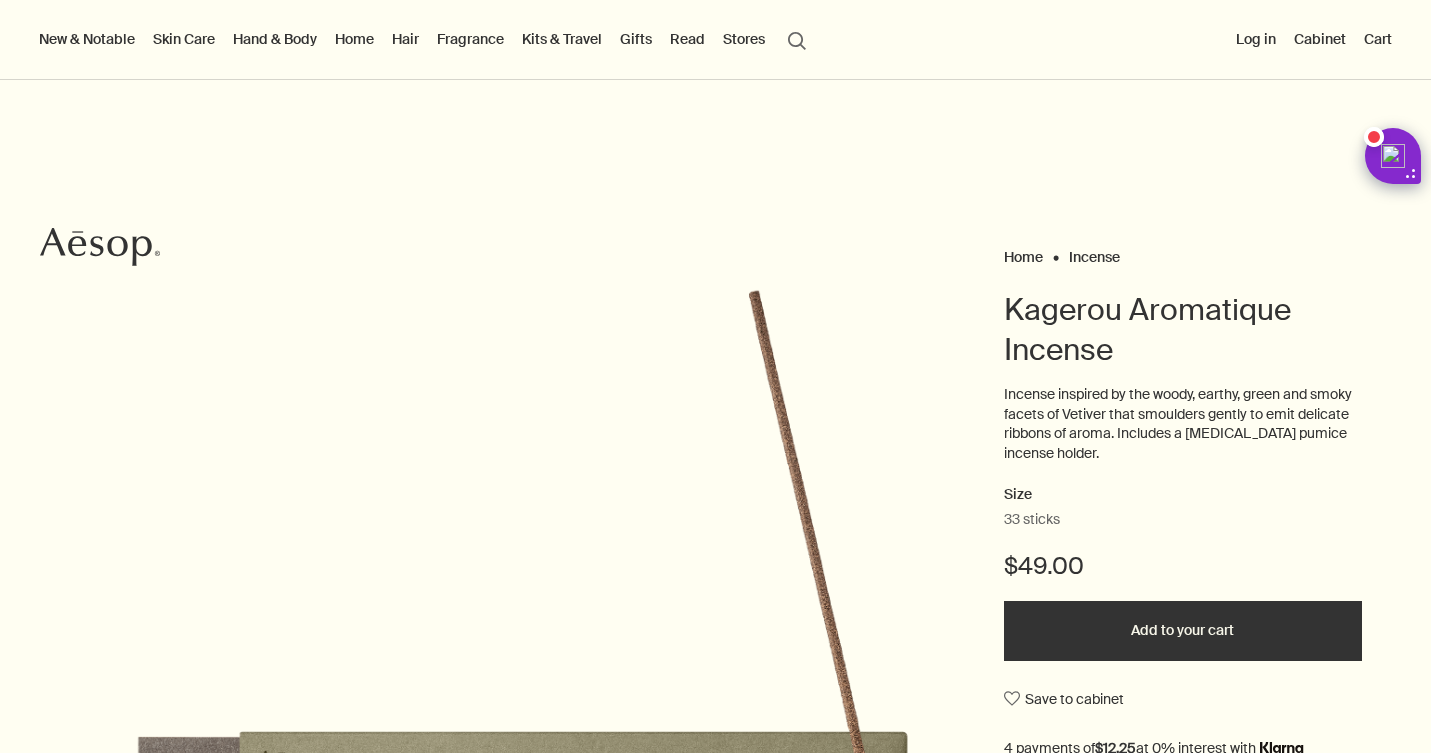scroll, scrollTop: 0, scrollLeft: 0, axis: both 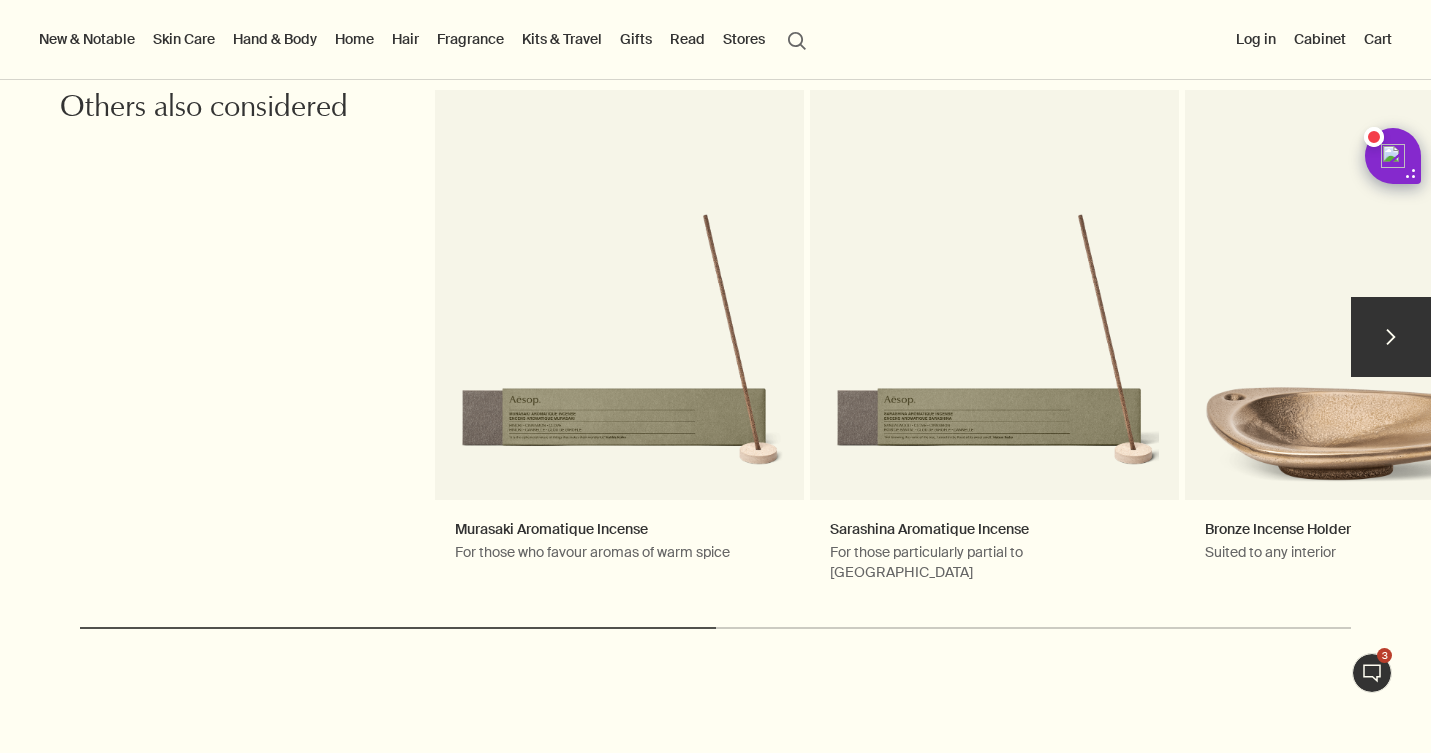 click on "chevron" at bounding box center [1391, 337] 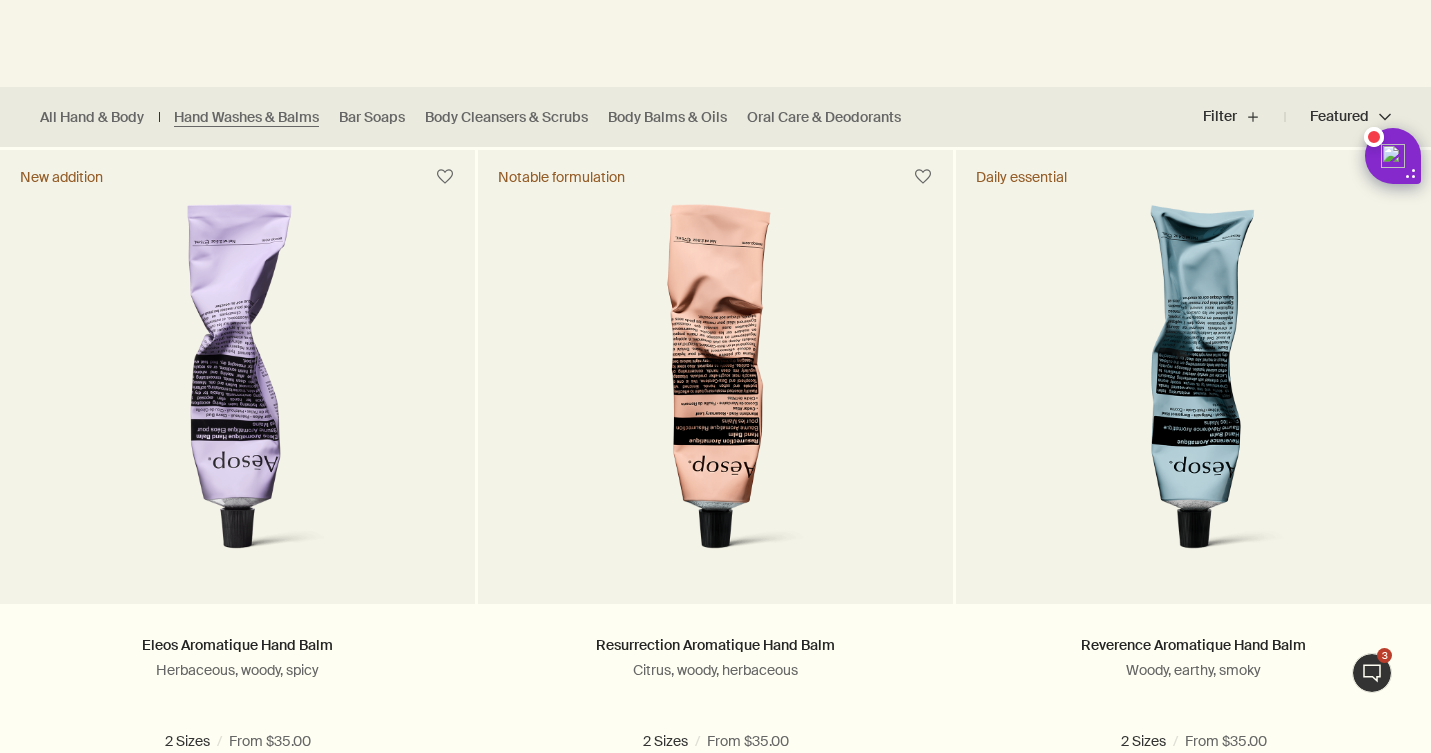 scroll, scrollTop: 0, scrollLeft: 0, axis: both 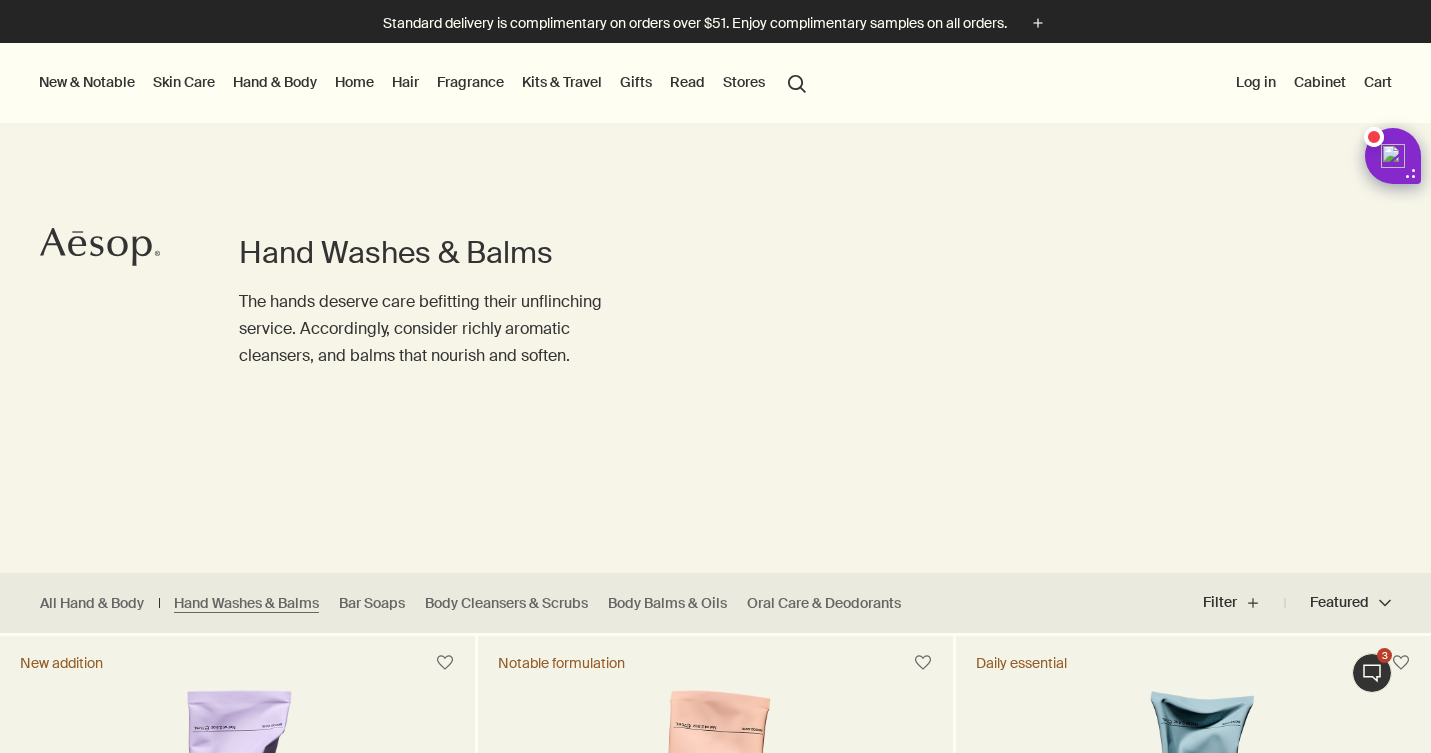 click on "Hand & Body" at bounding box center [275, 82] 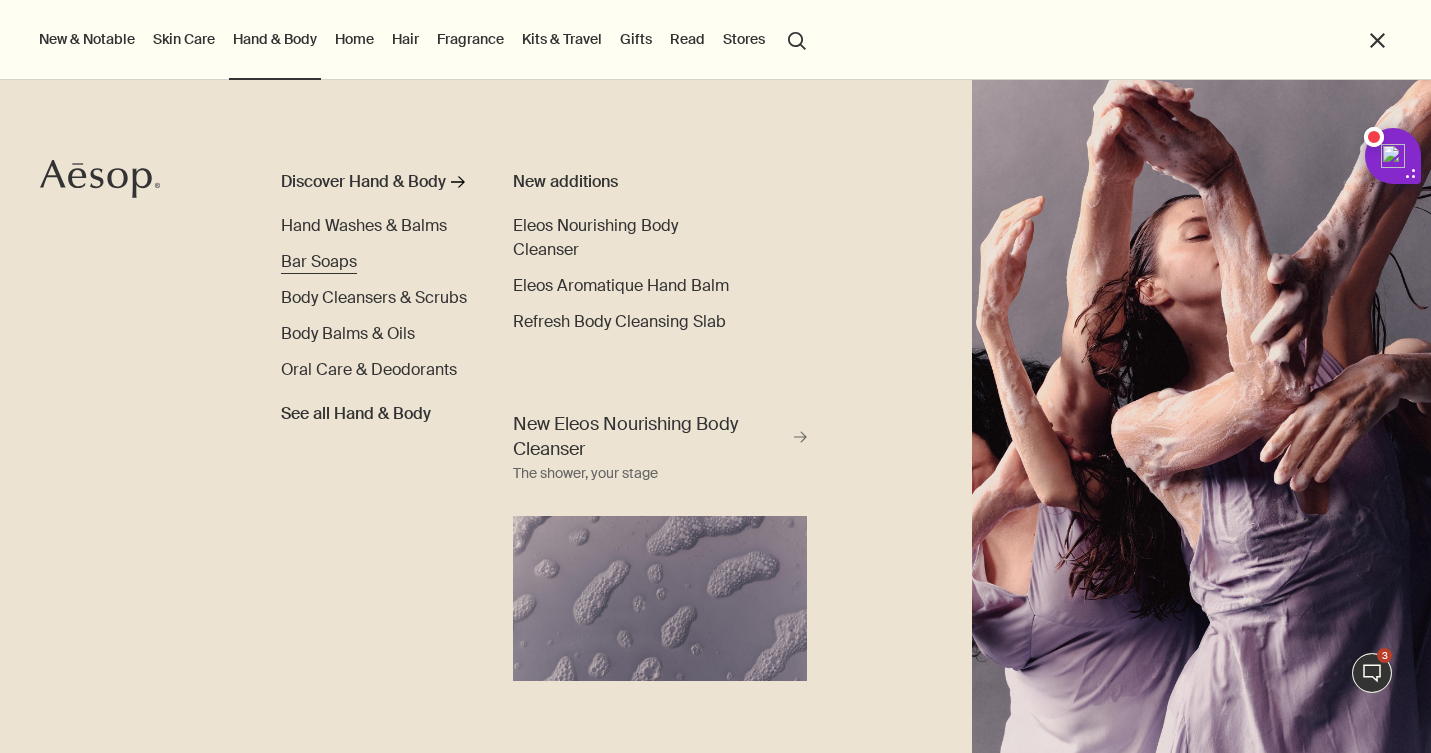 click on "Bar Soaps" at bounding box center [319, 261] 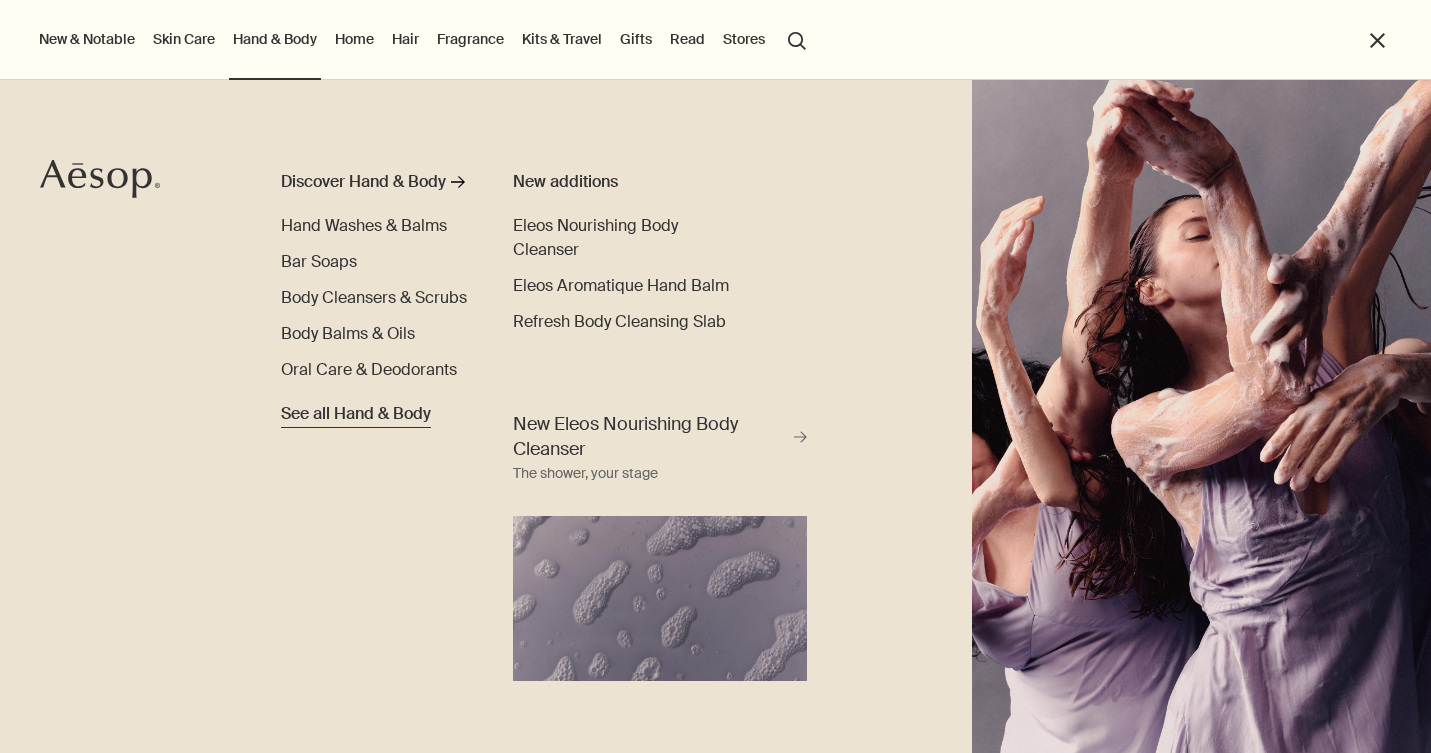 scroll, scrollTop: 0, scrollLeft: 0, axis: both 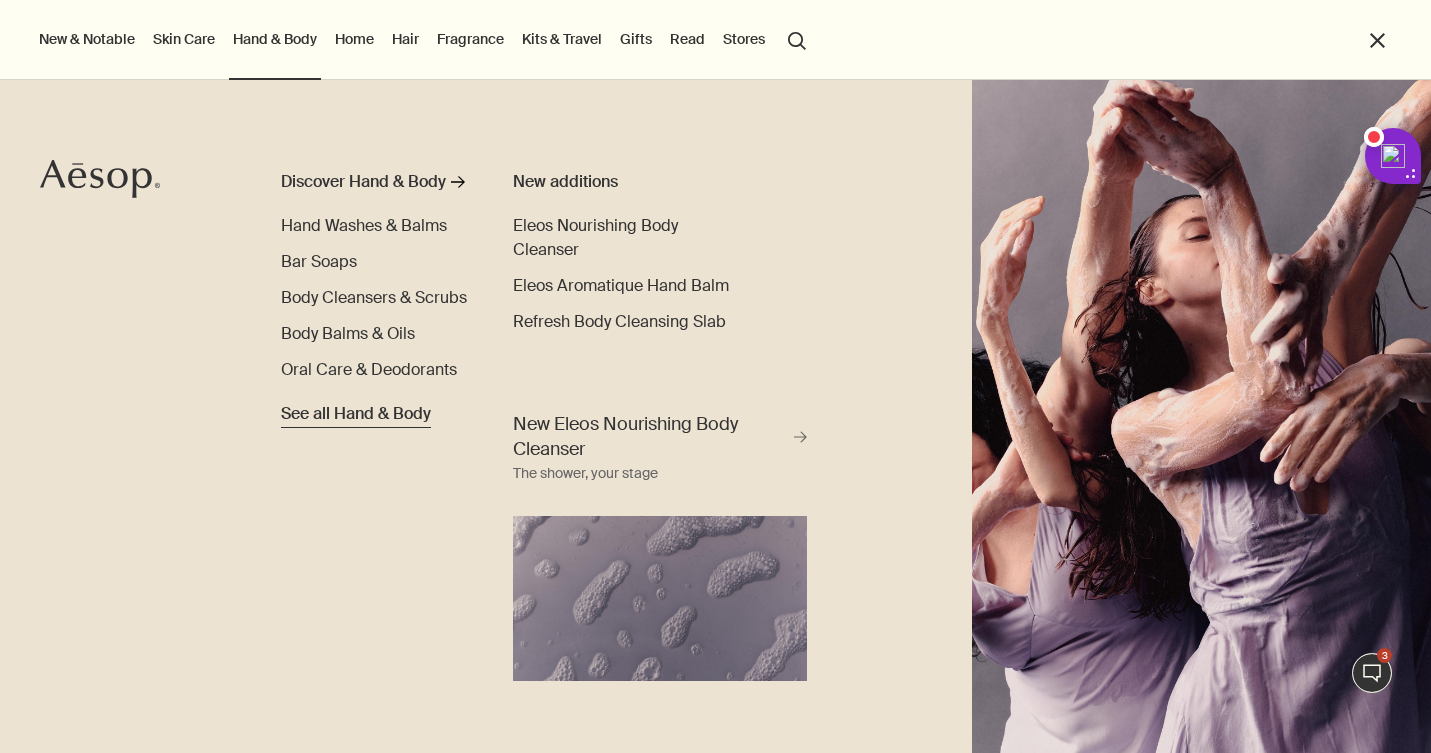 click on "See all Hand & Body" at bounding box center (356, 414) 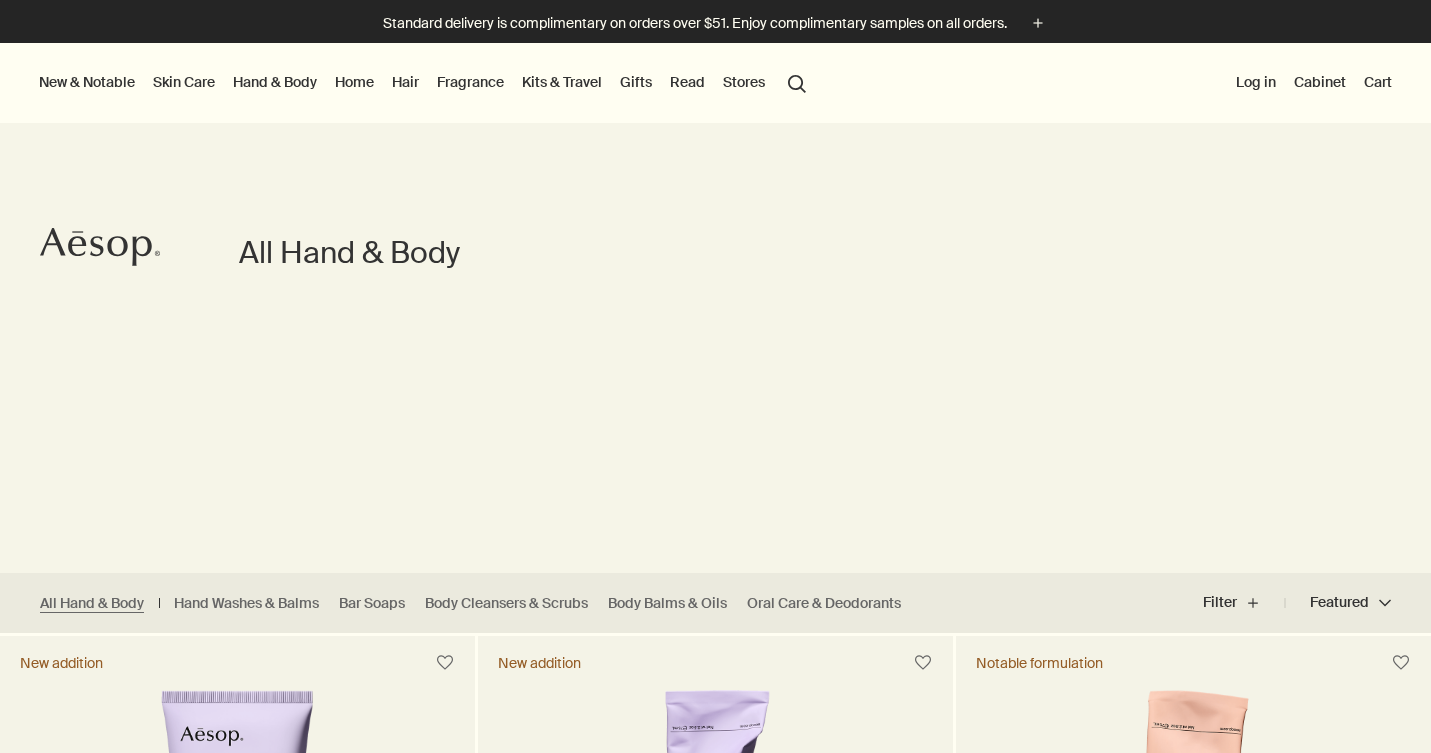 scroll, scrollTop: 0, scrollLeft: 0, axis: both 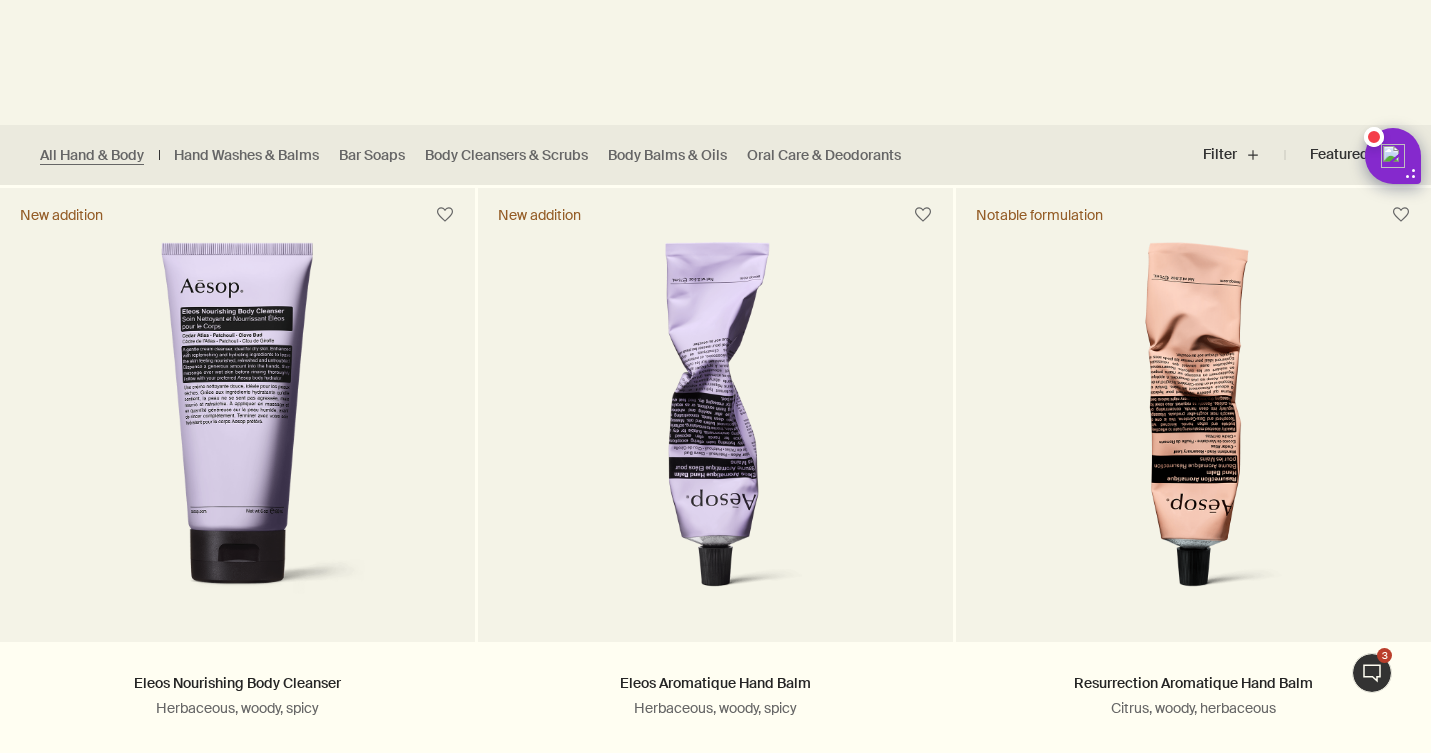 click on "Featured Featured chevron" at bounding box center [1338, 155] 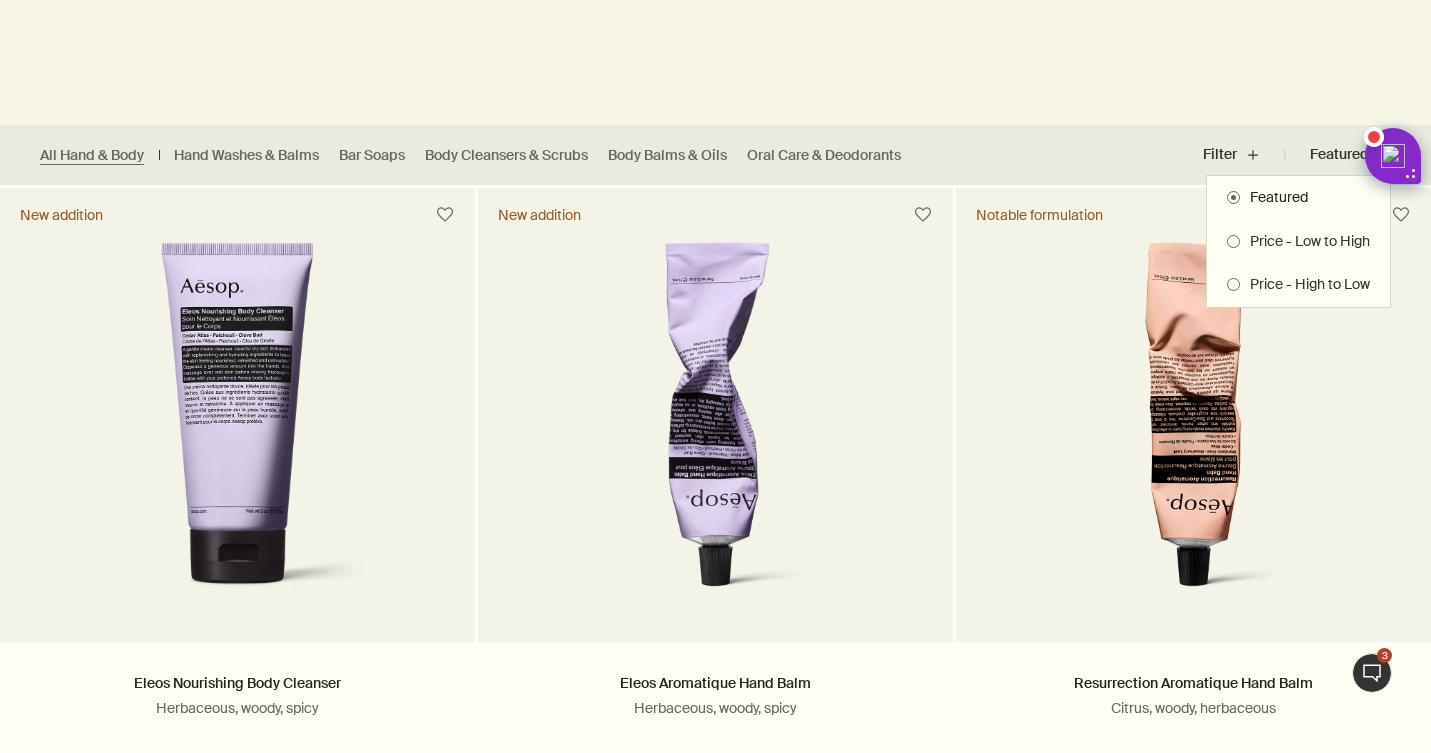 click on "Price - Low to High" at bounding box center (1305, 242) 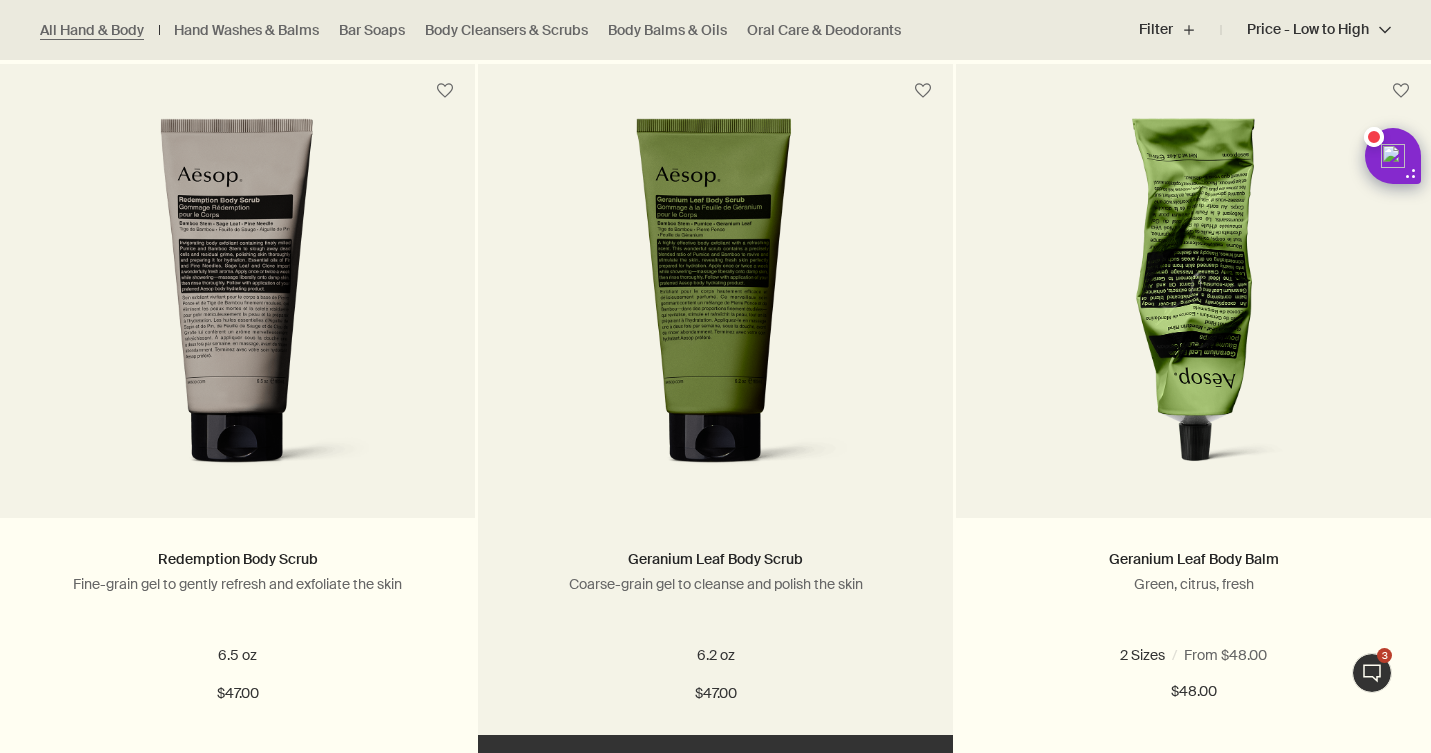 scroll, scrollTop: 5716, scrollLeft: 0, axis: vertical 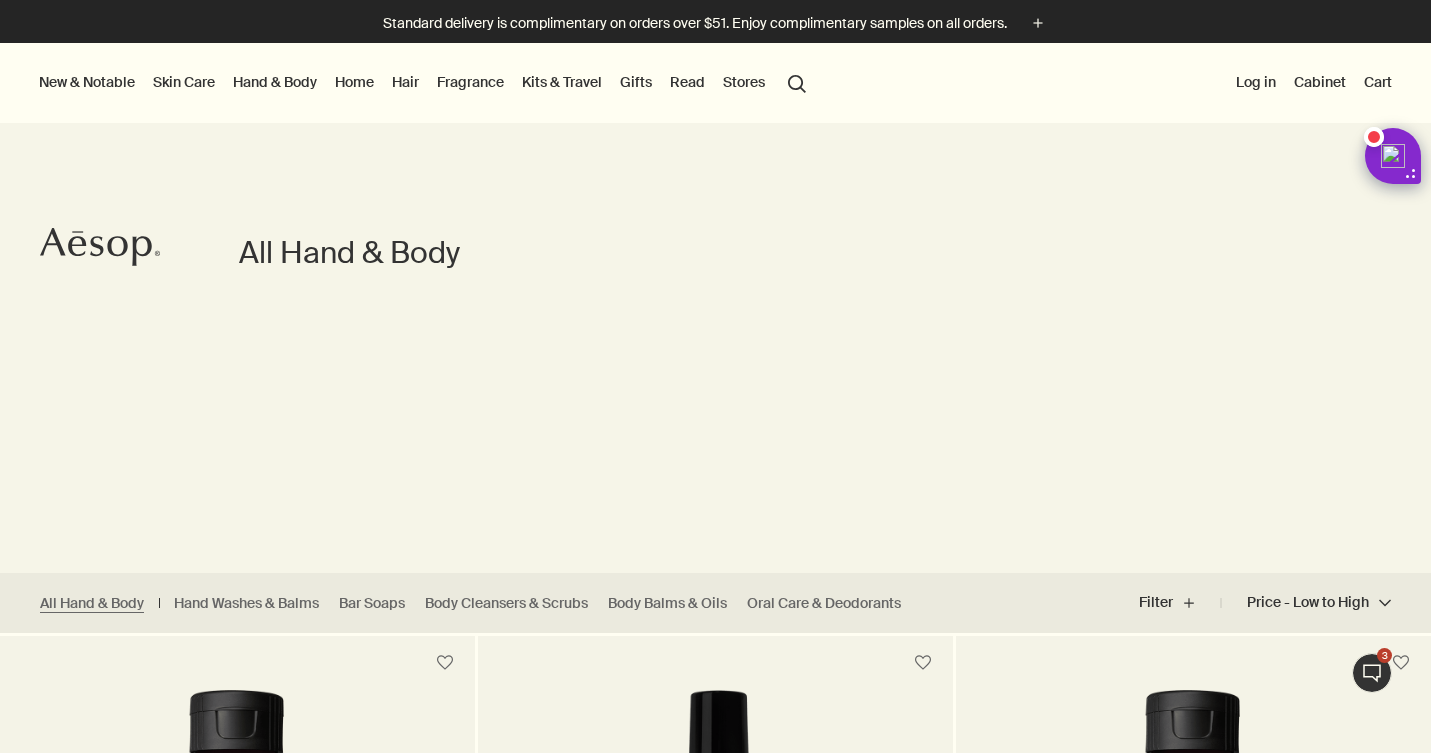 click on "Hair" at bounding box center (405, 82) 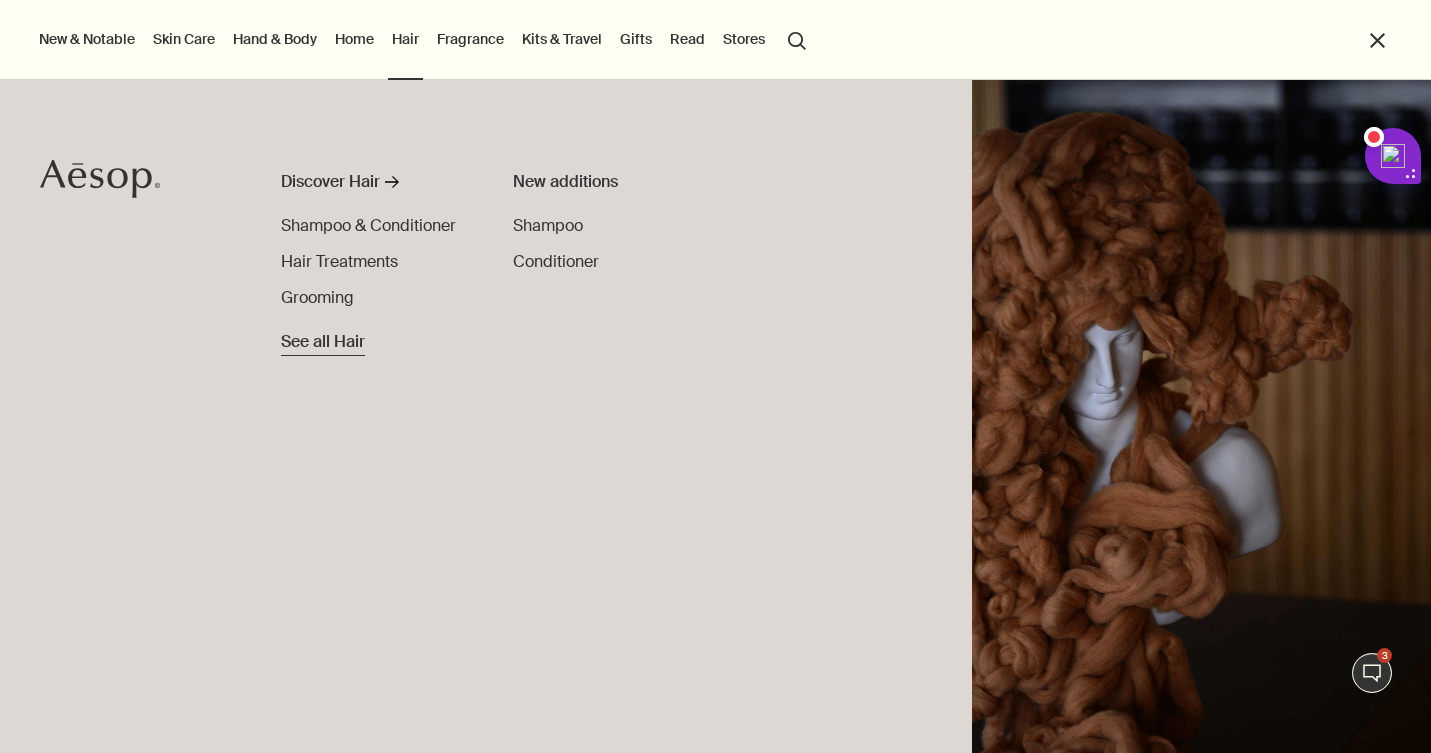 click on "See all Hair" at bounding box center [323, 342] 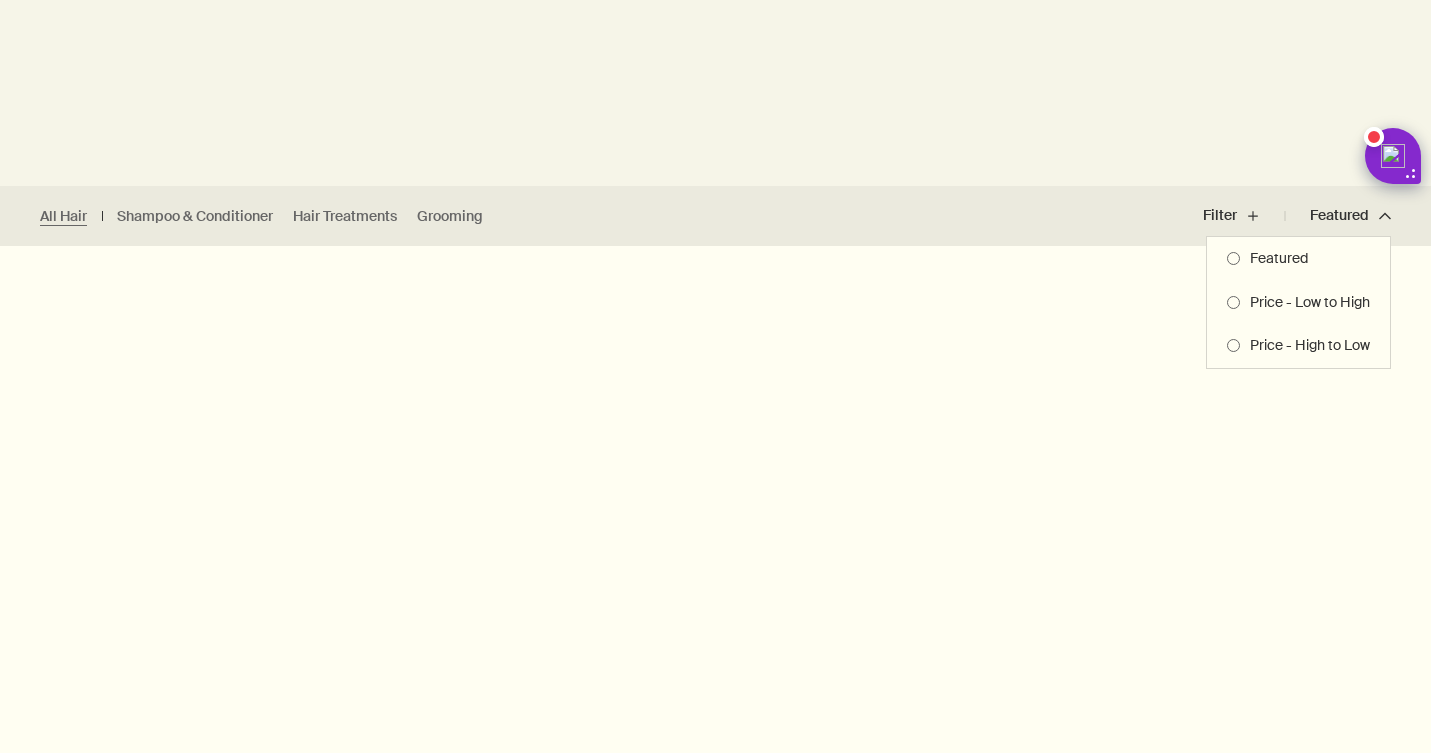 scroll, scrollTop: 387, scrollLeft: 0, axis: vertical 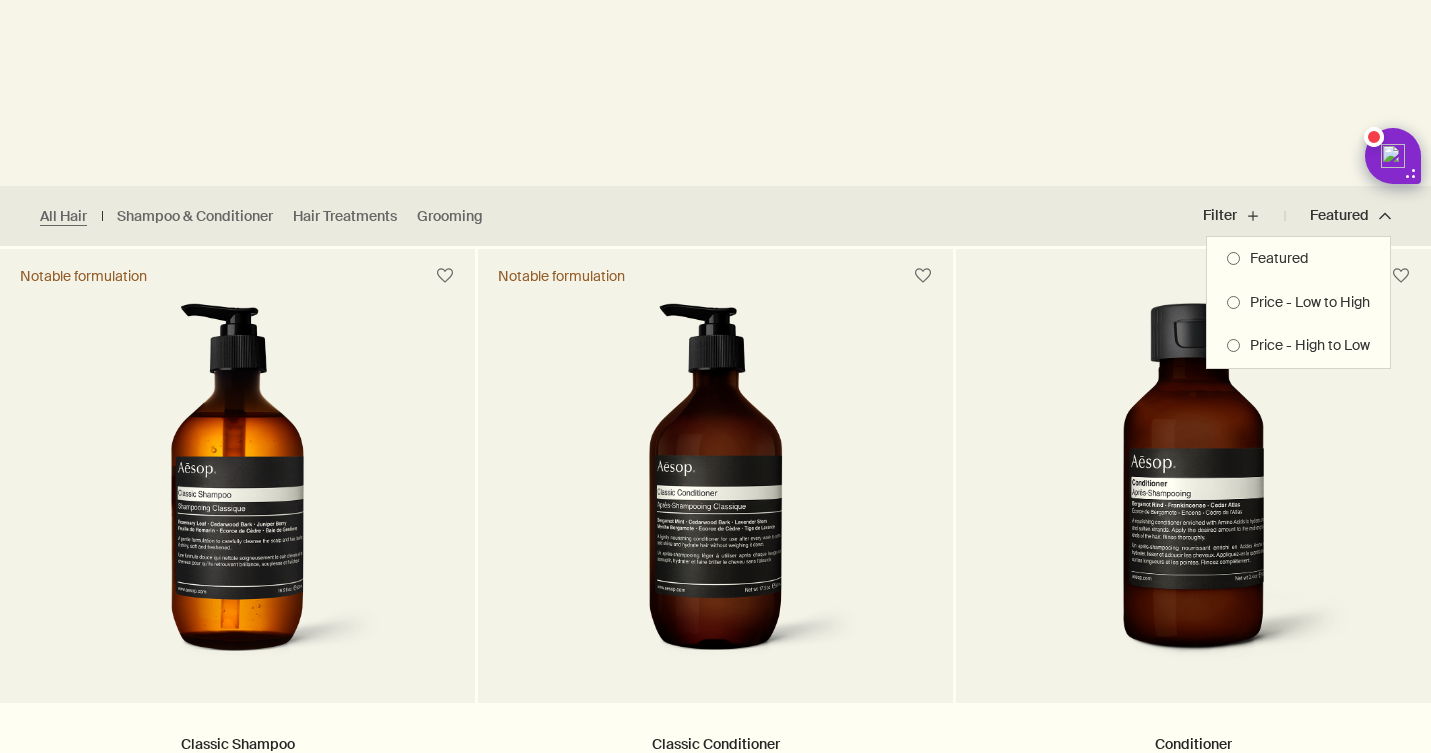 click on "Price - Low to High" at bounding box center (1305, 303) 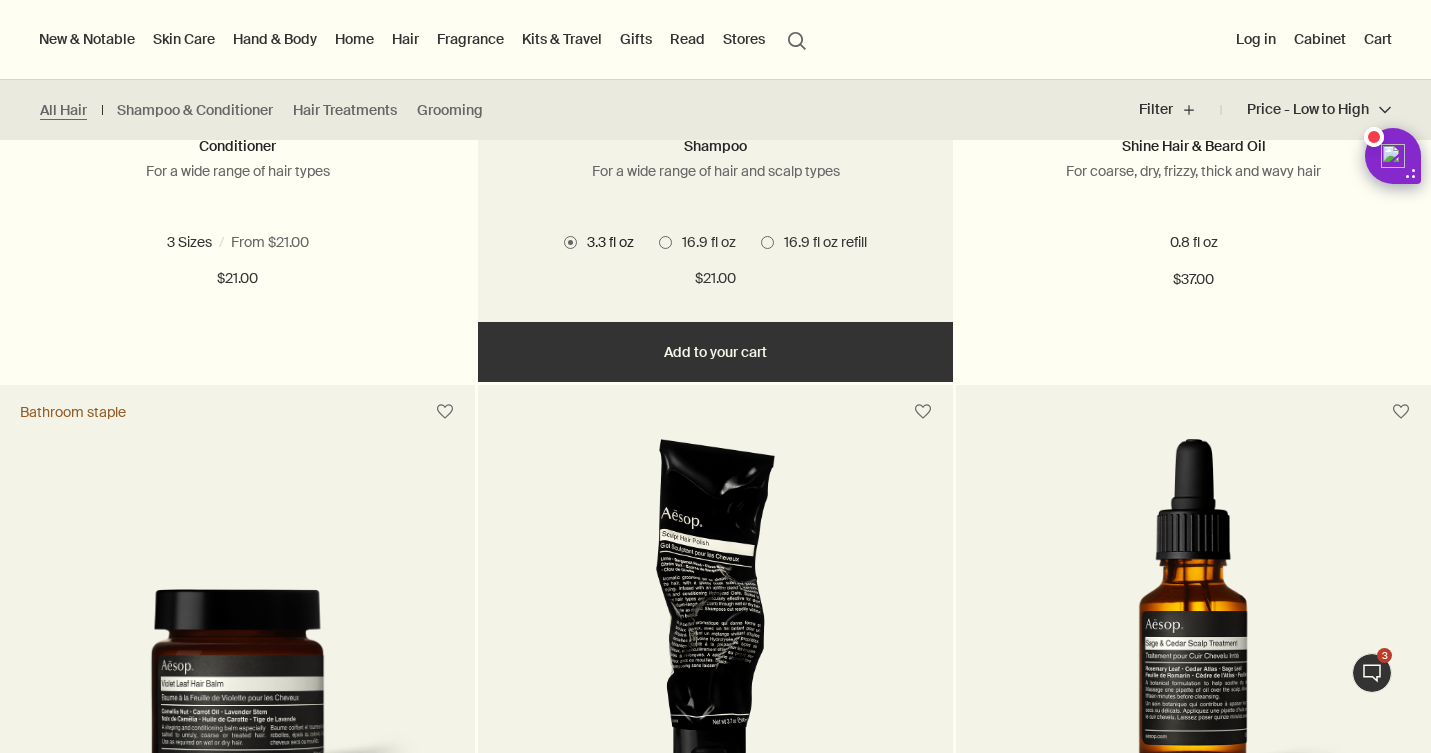 scroll, scrollTop: 0, scrollLeft: 0, axis: both 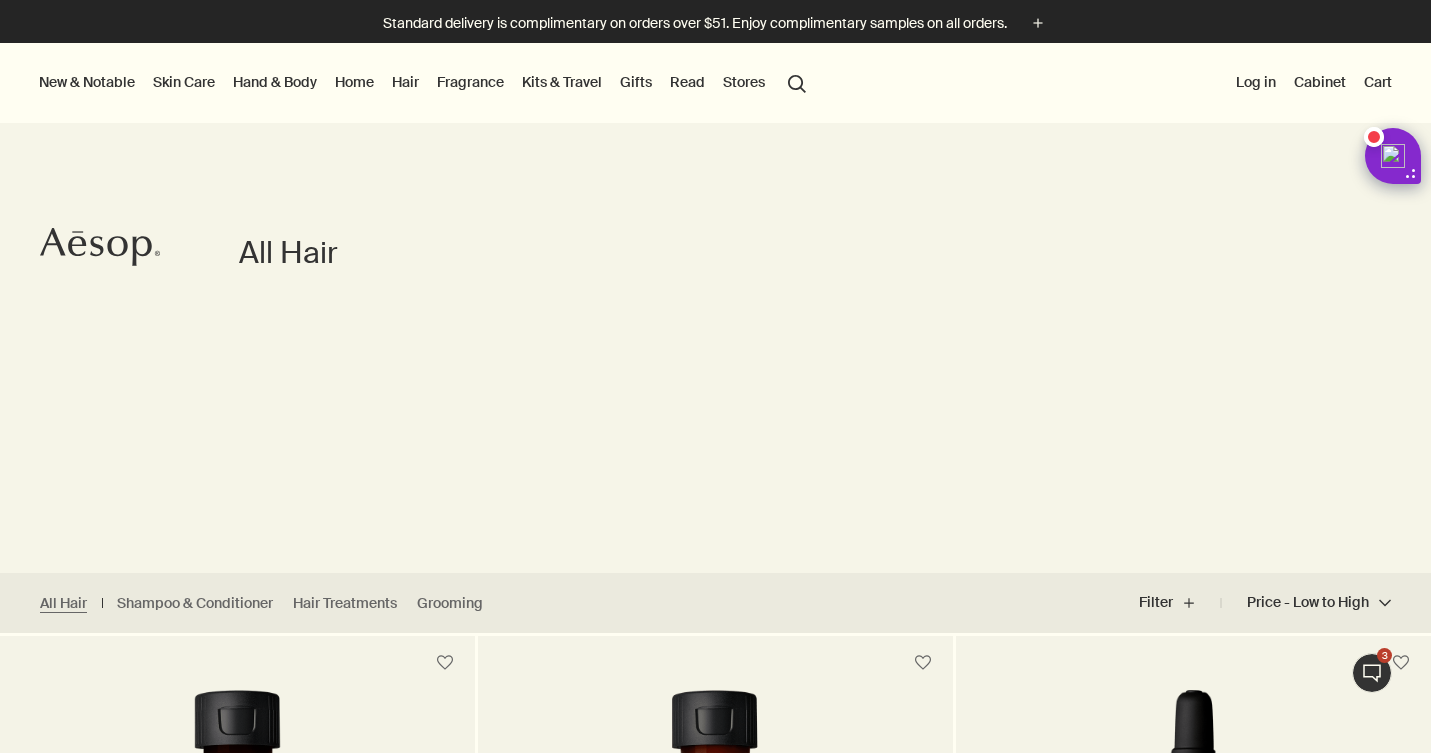 click on "Skin Care" at bounding box center [184, 82] 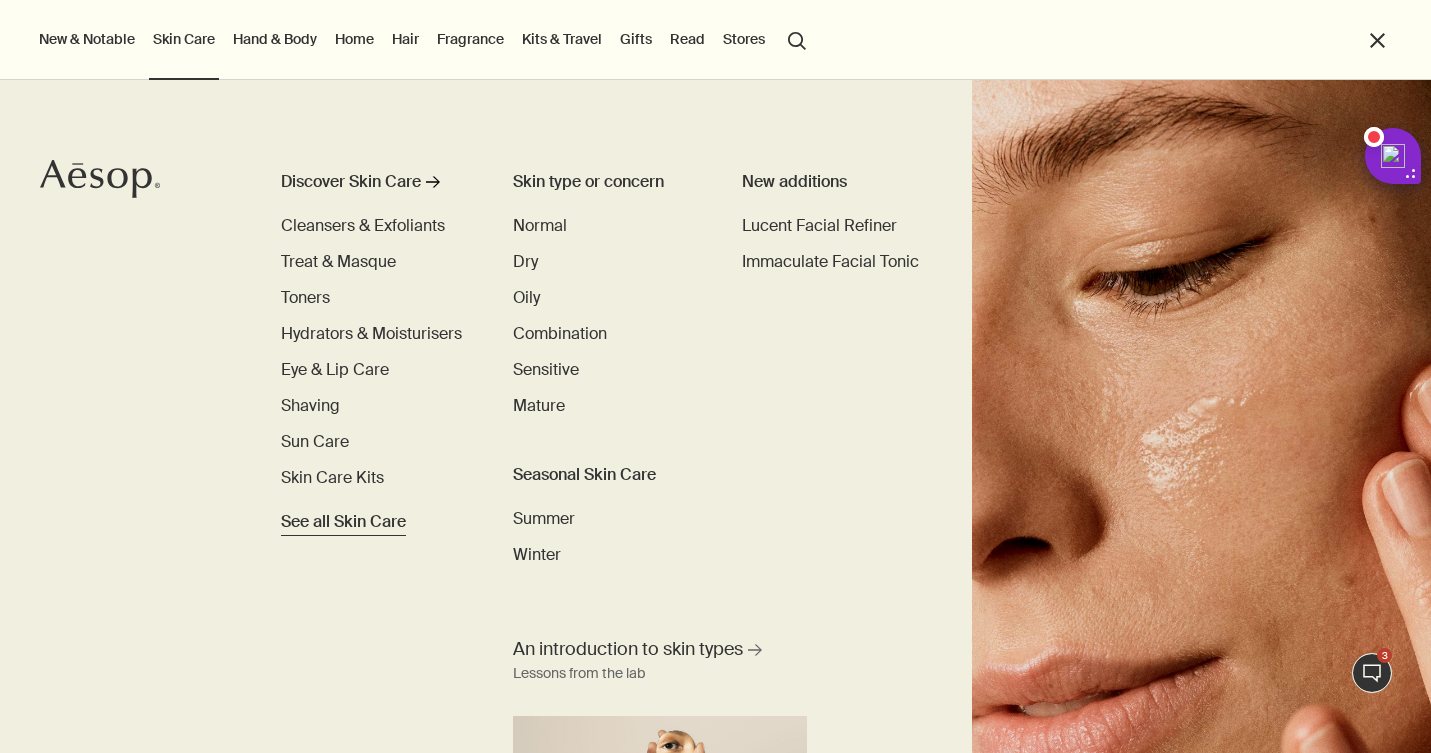 click on "See all Skin Care" at bounding box center (343, 522) 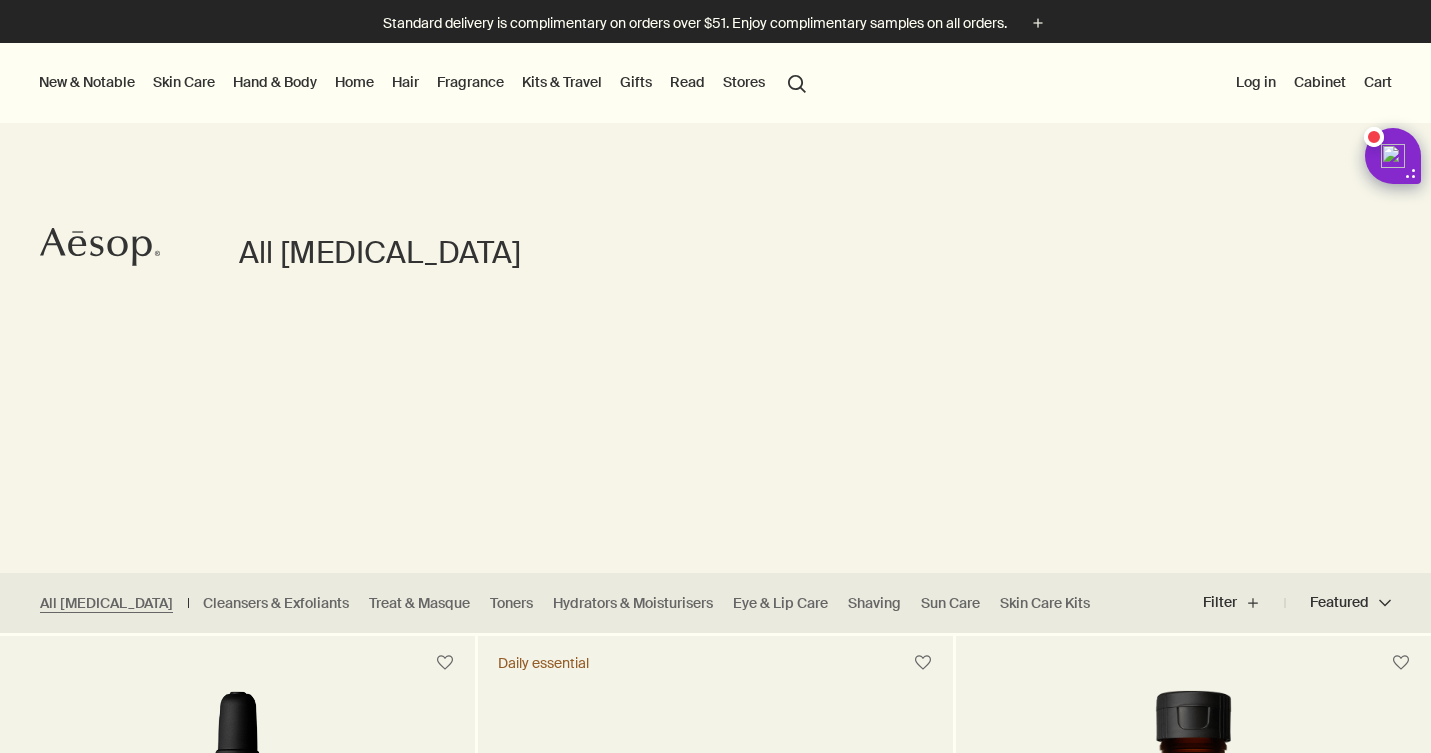 scroll, scrollTop: 0, scrollLeft: 0, axis: both 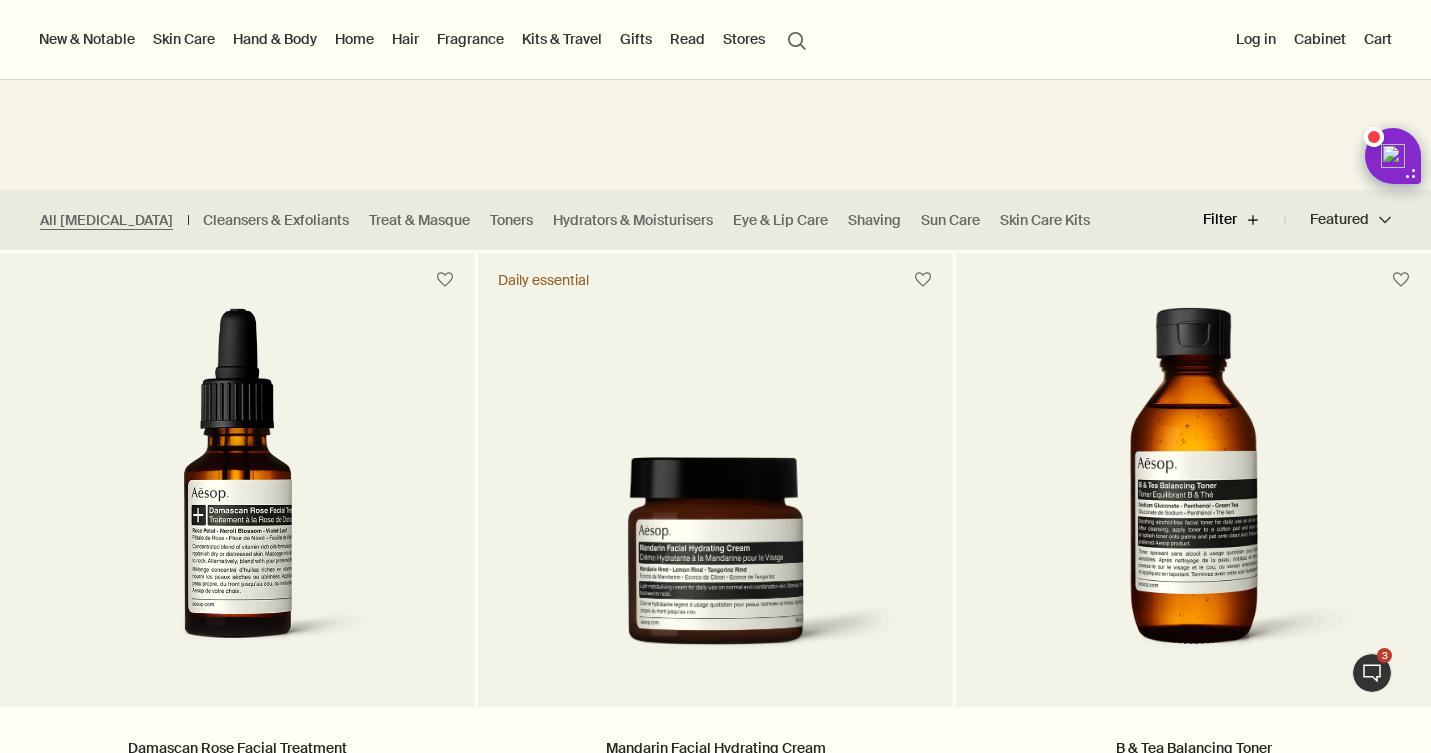 click on "Filter plus" at bounding box center [1244, 220] 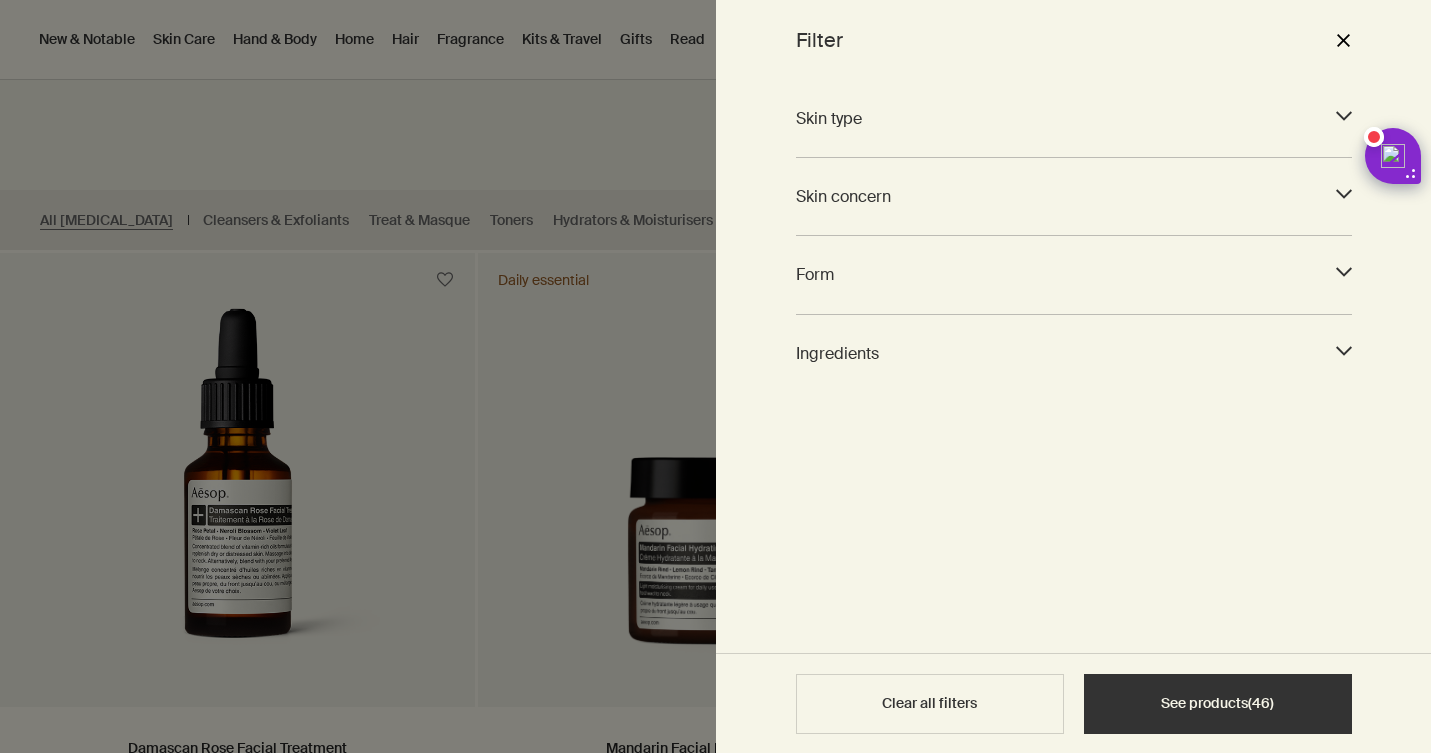 click on "close" at bounding box center [1342, 40] 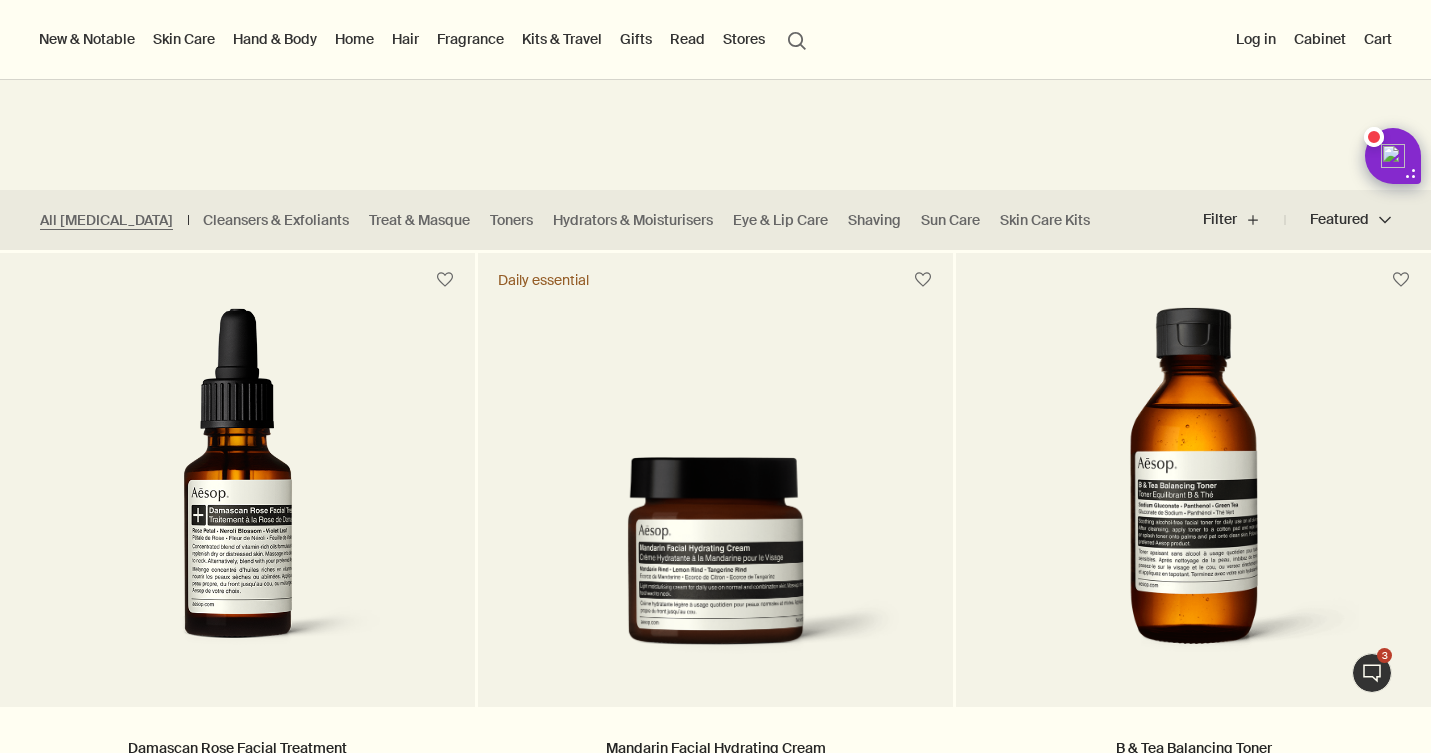 click on "Featured Featured chevron" at bounding box center (1338, 220) 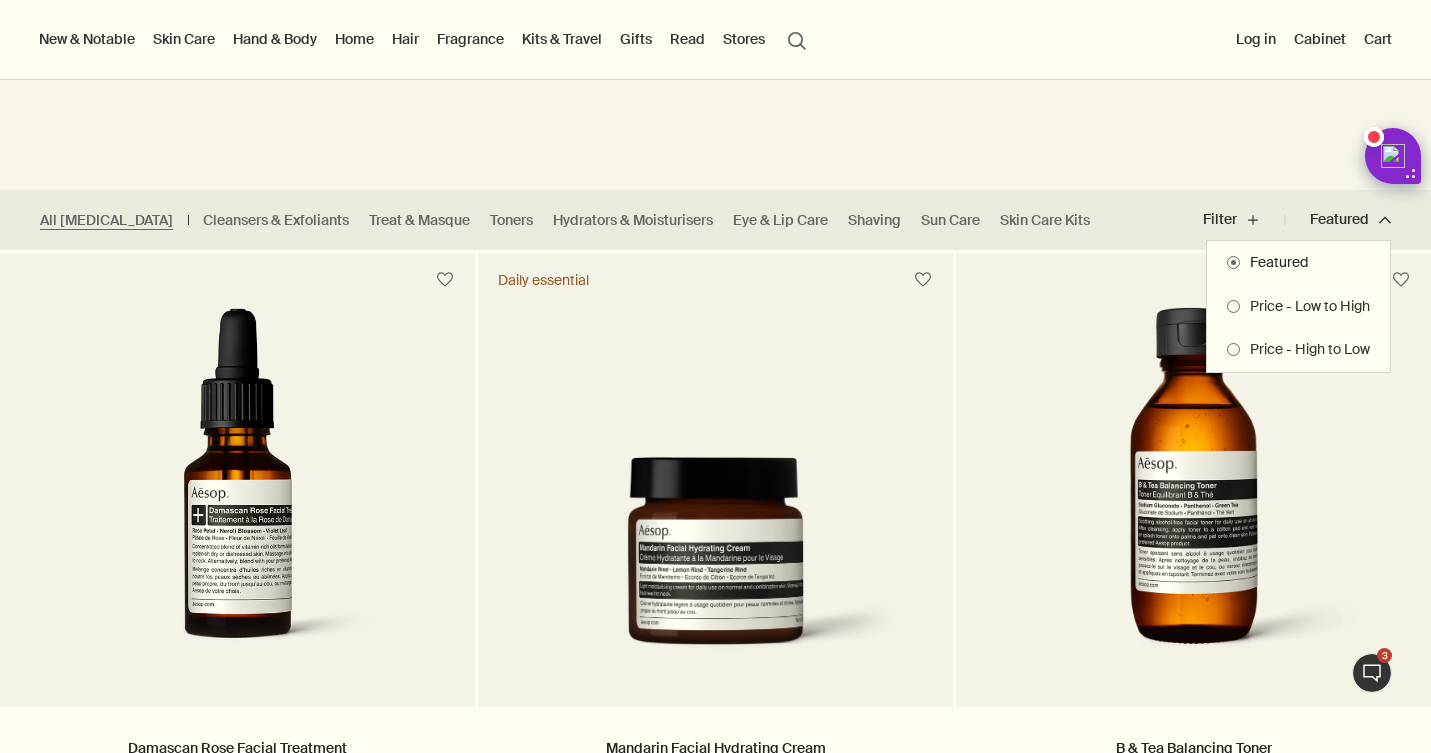 click on "Price - Low to High" at bounding box center (1305, 307) 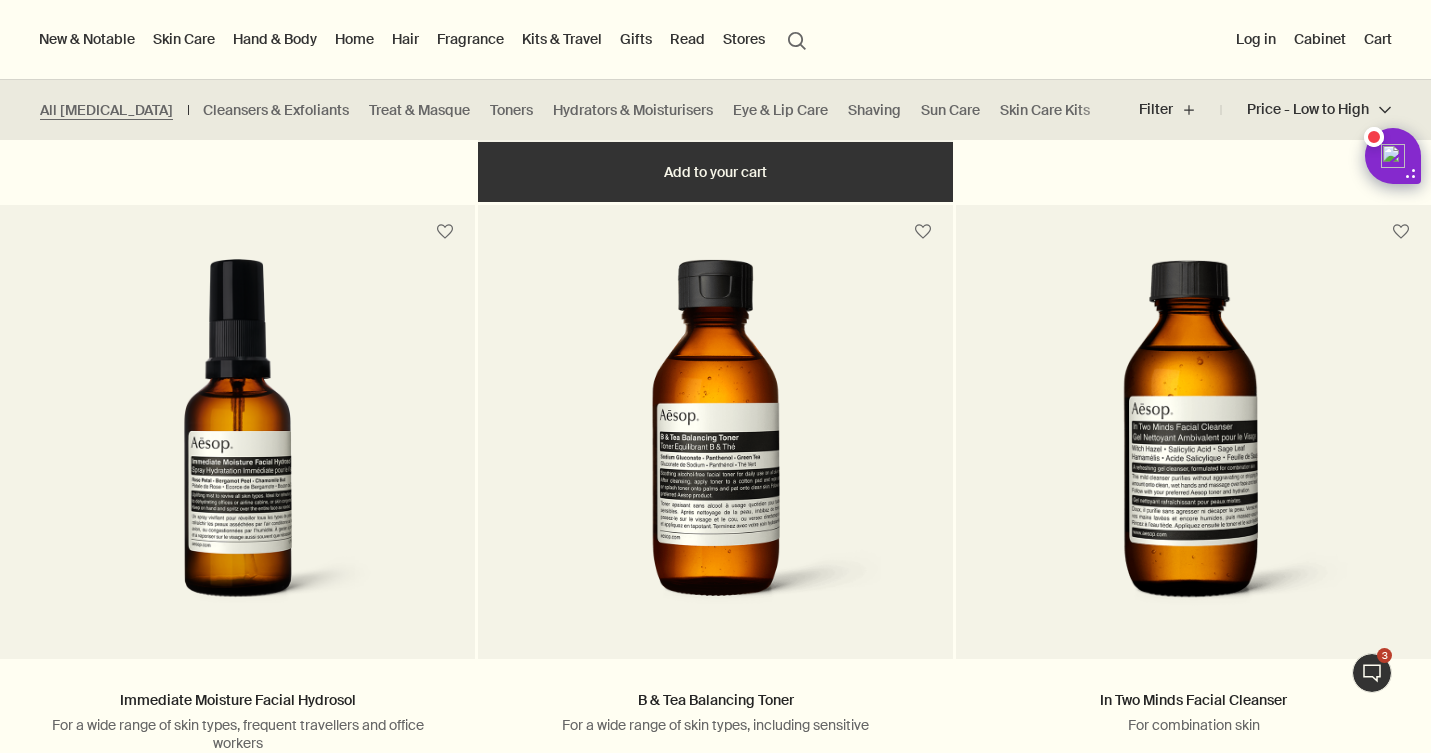 scroll, scrollTop: 796, scrollLeft: 0, axis: vertical 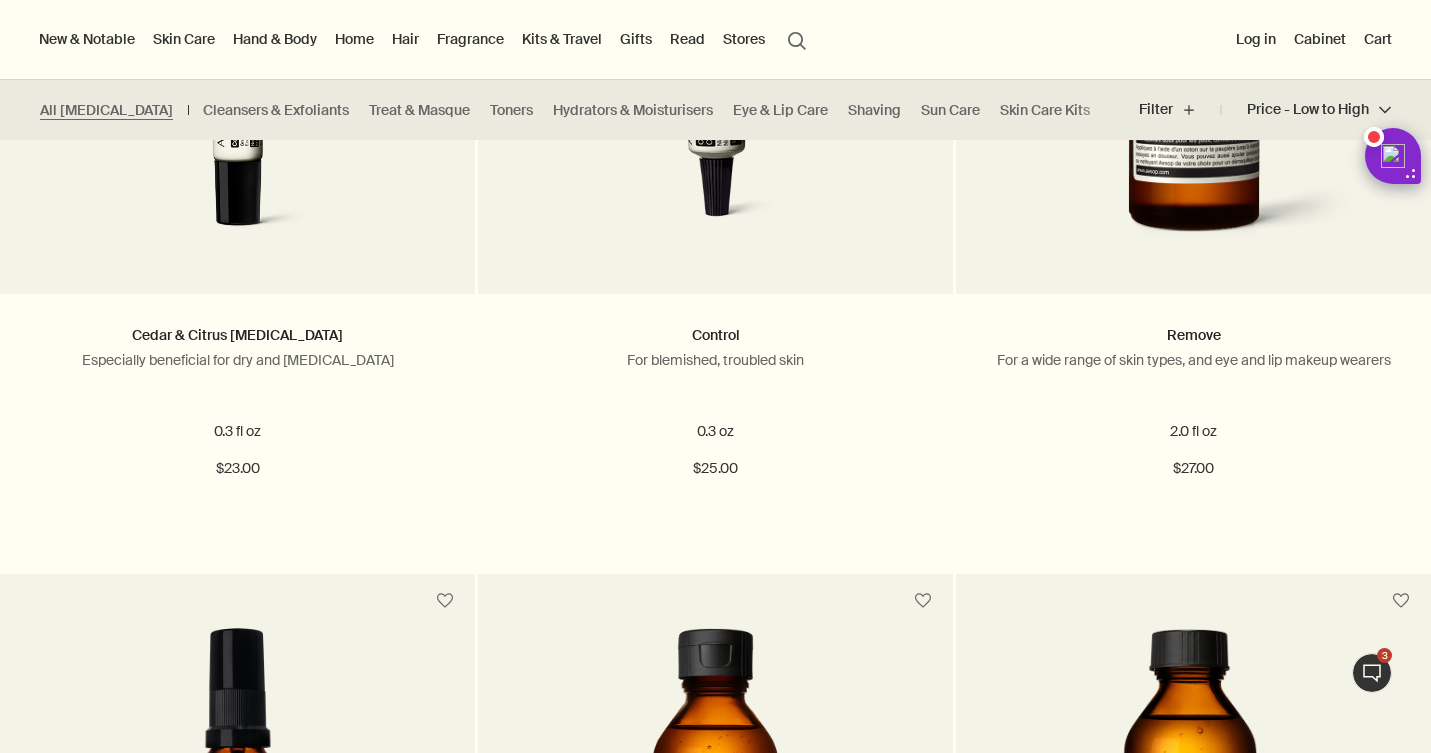 click on "Fragrance" at bounding box center (470, 39) 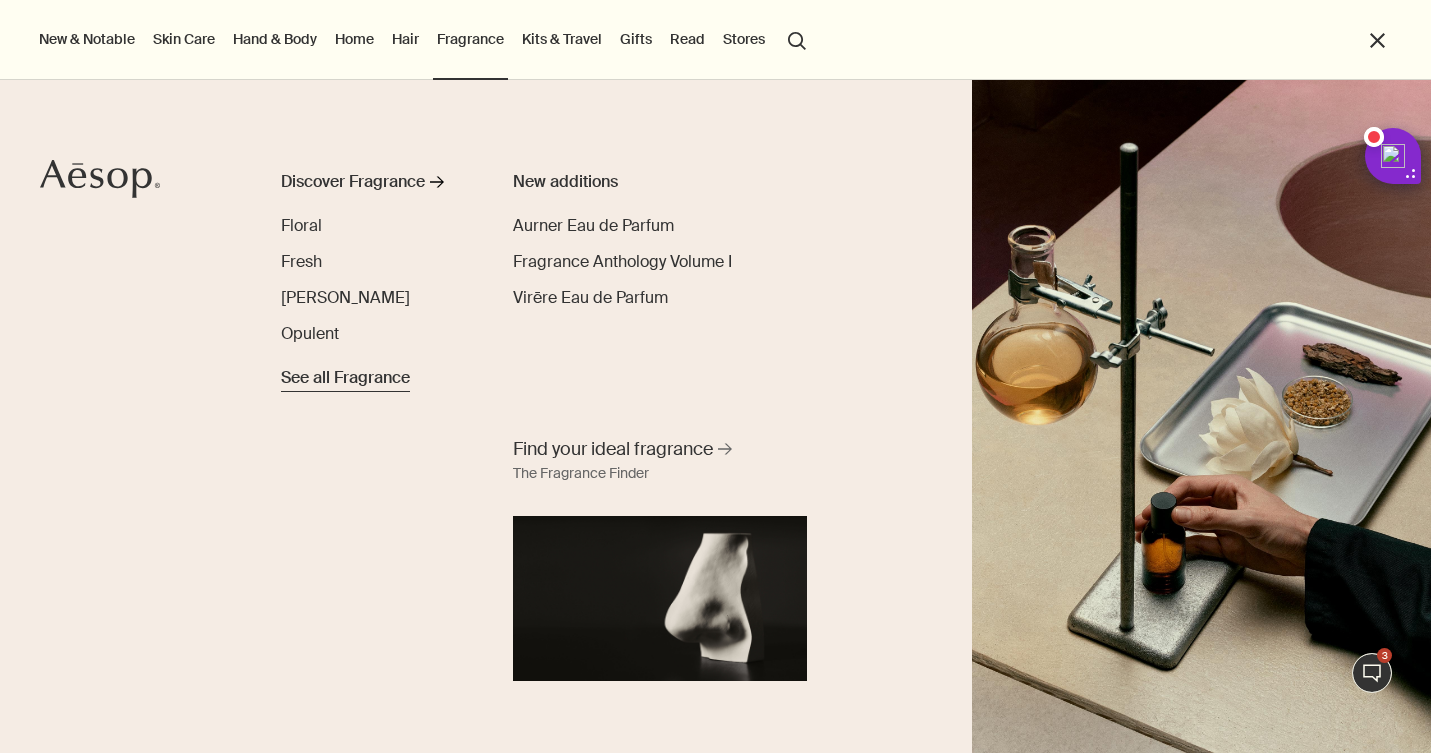 click on "See all Fragrance" at bounding box center (345, 378) 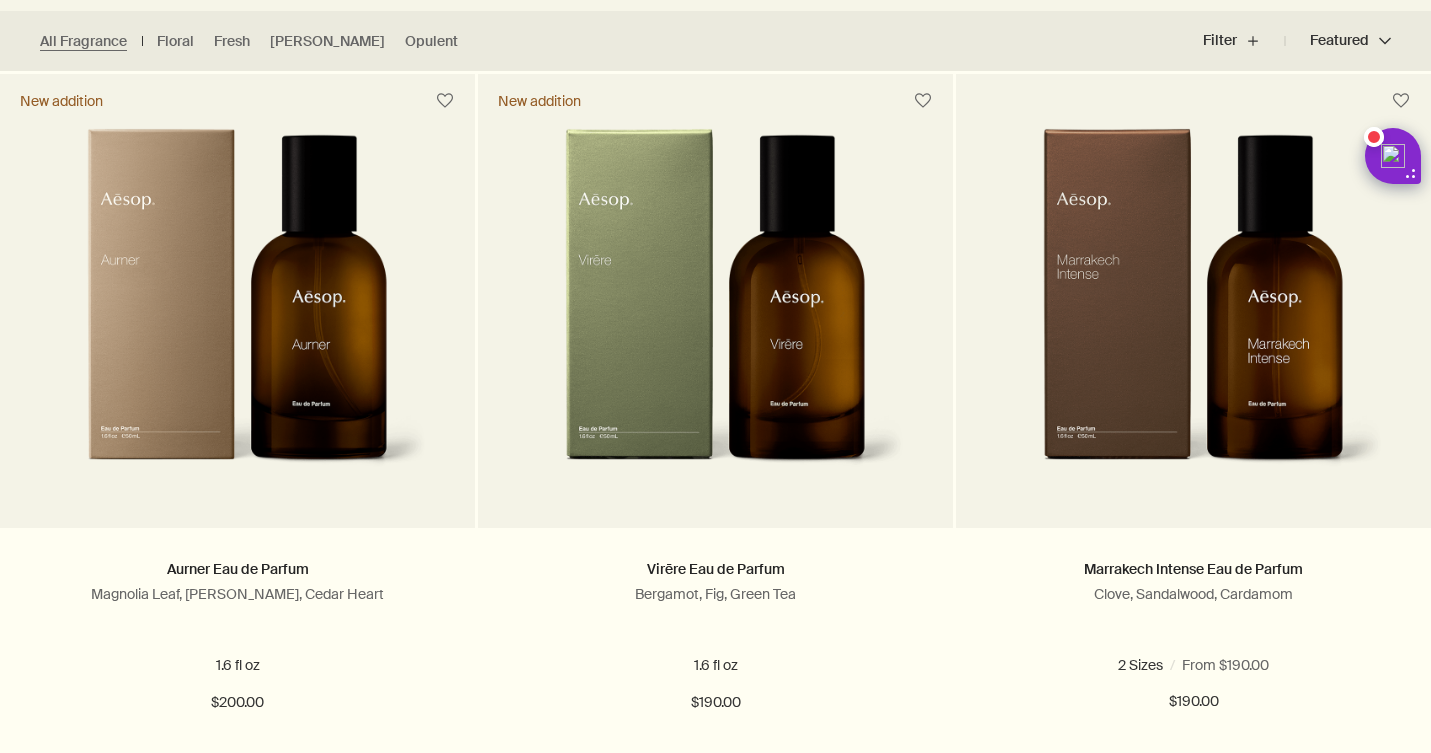 scroll, scrollTop: 620, scrollLeft: 0, axis: vertical 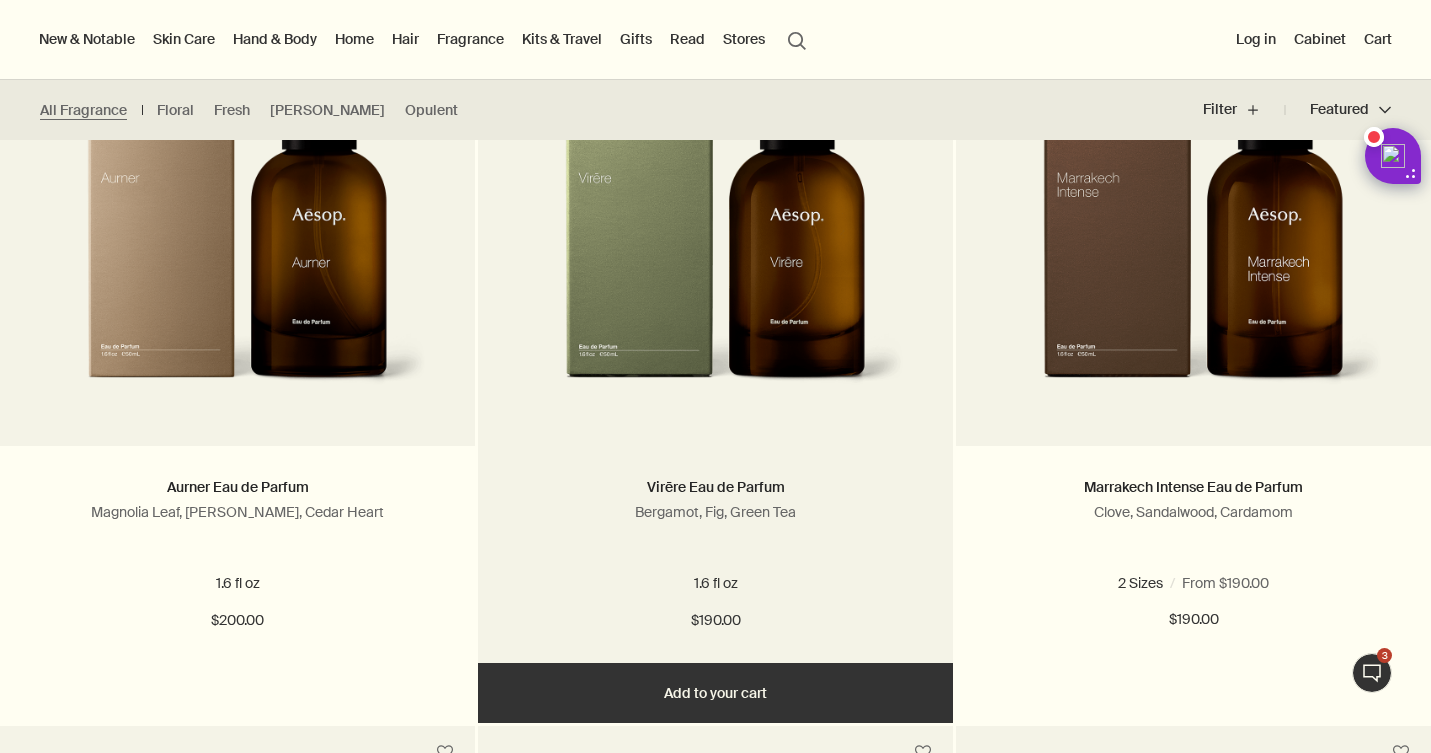 click at bounding box center (715, 231) 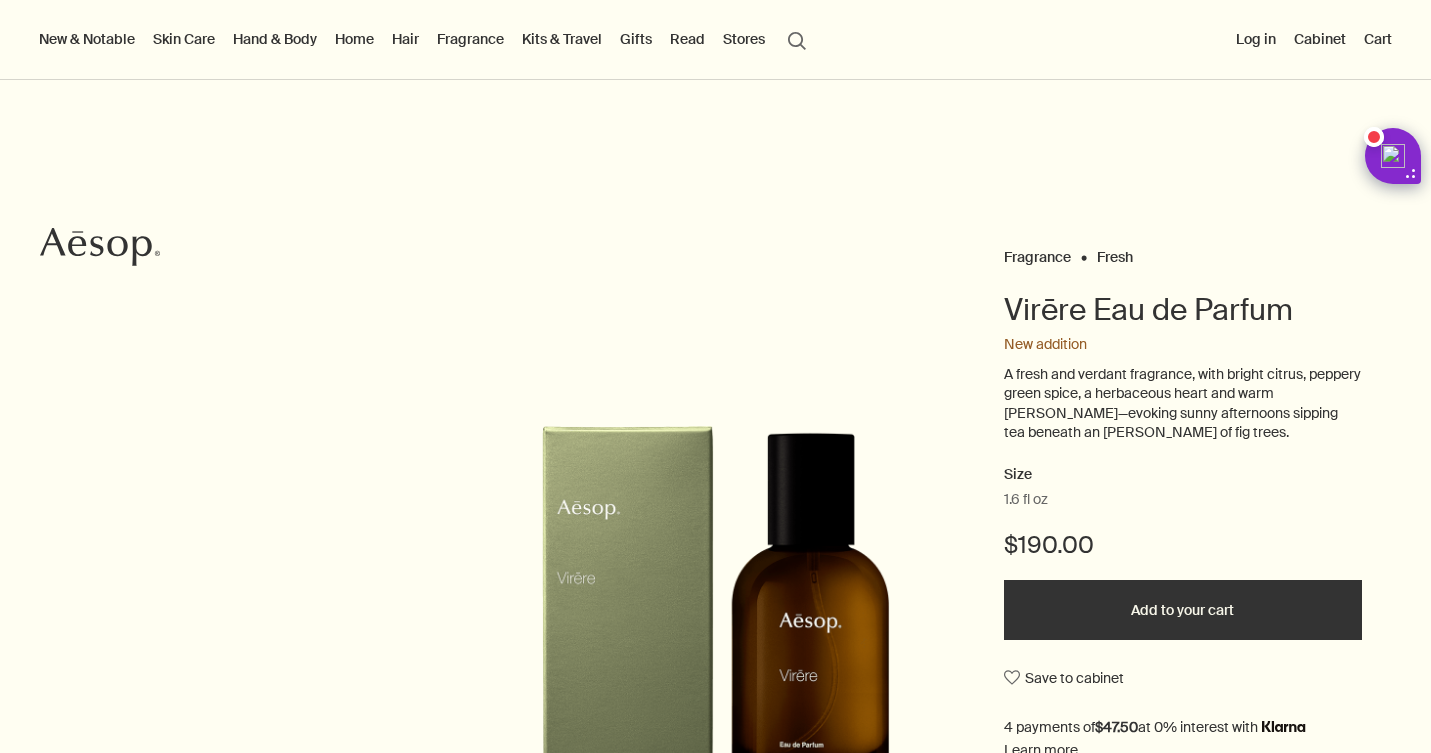 scroll, scrollTop: 0, scrollLeft: 0, axis: both 